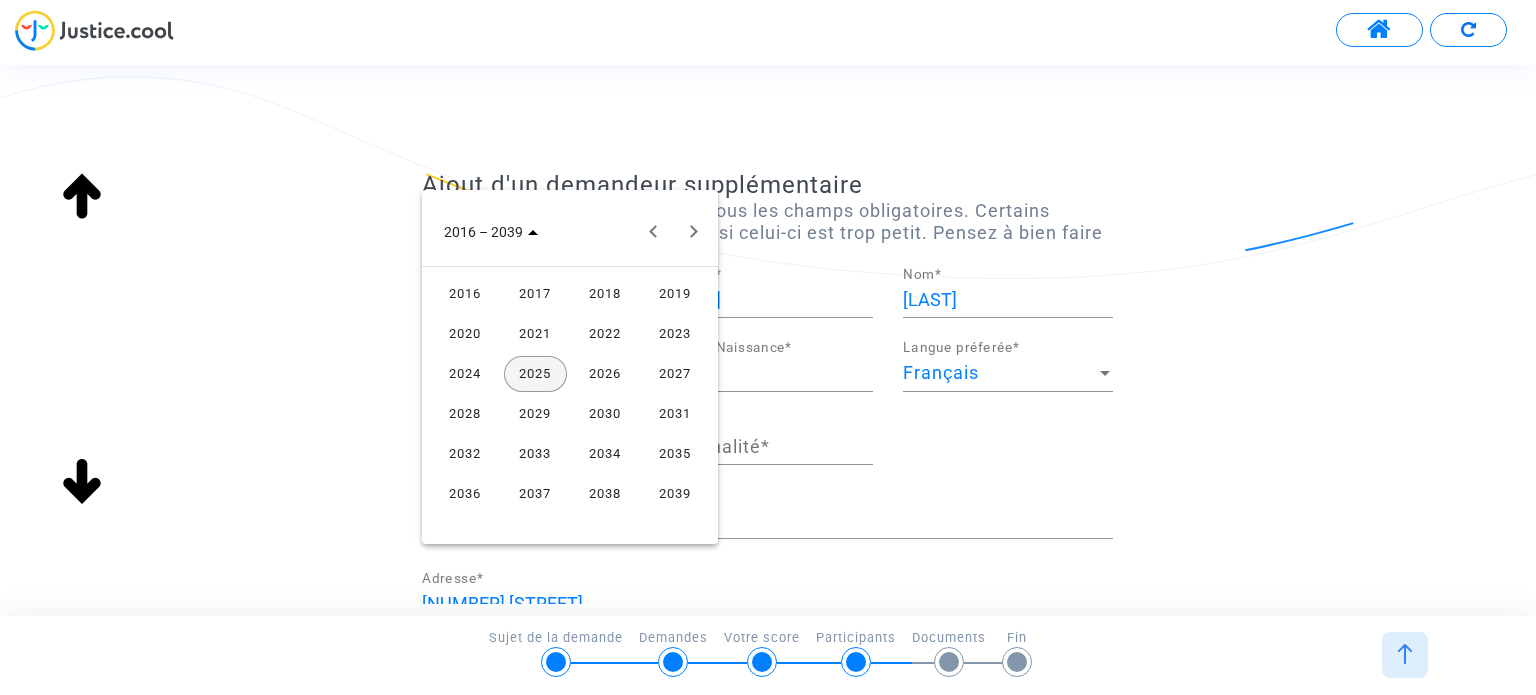 scroll, scrollTop: 0, scrollLeft: 0, axis: both 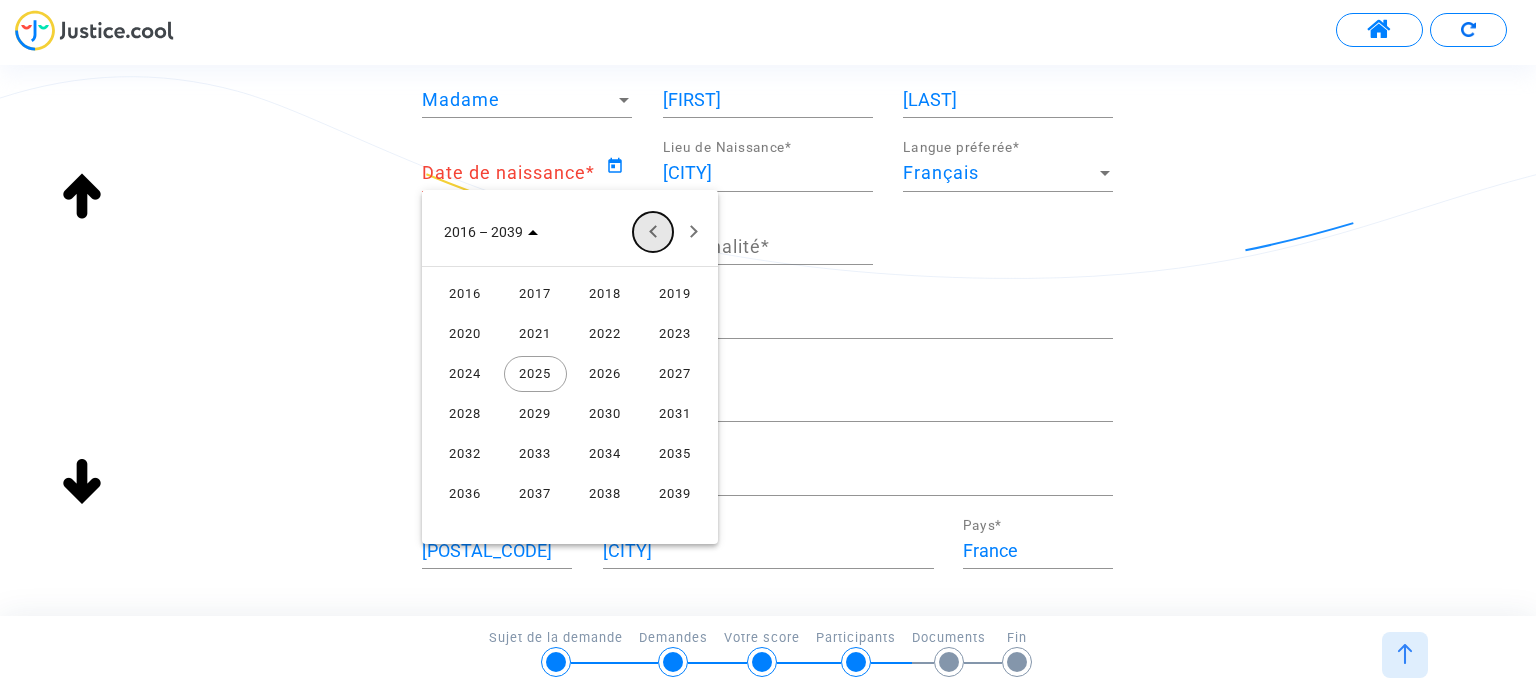 click at bounding box center (653, 232) 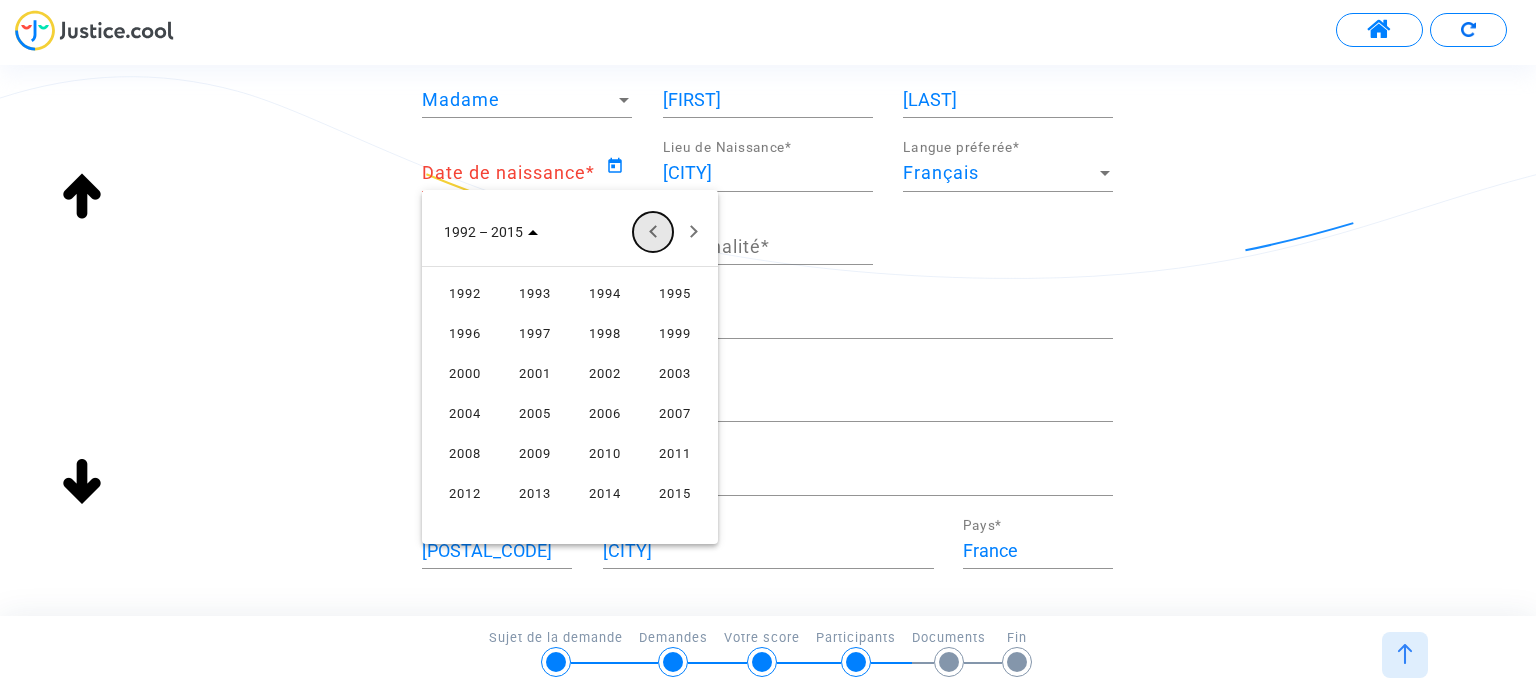 click at bounding box center (653, 232) 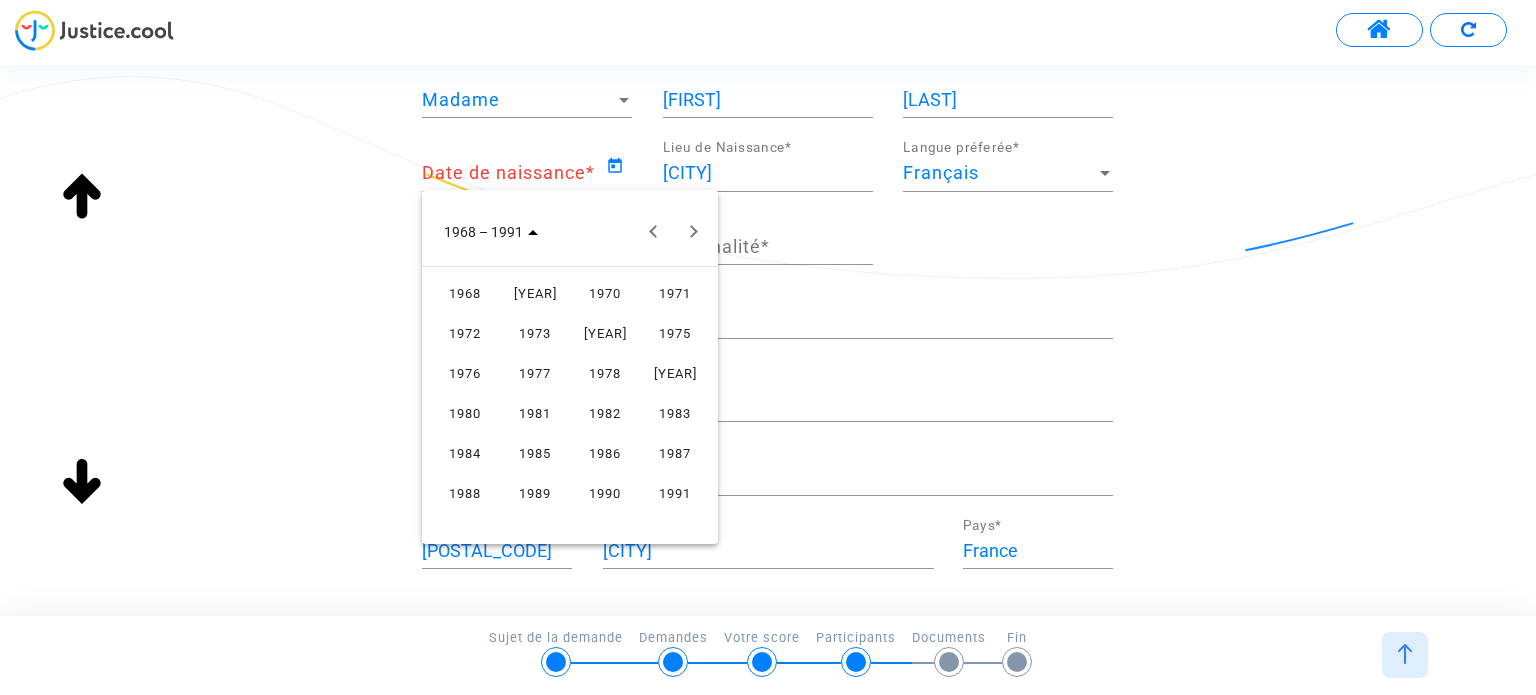 click on "1987" at bounding box center [675, 454] 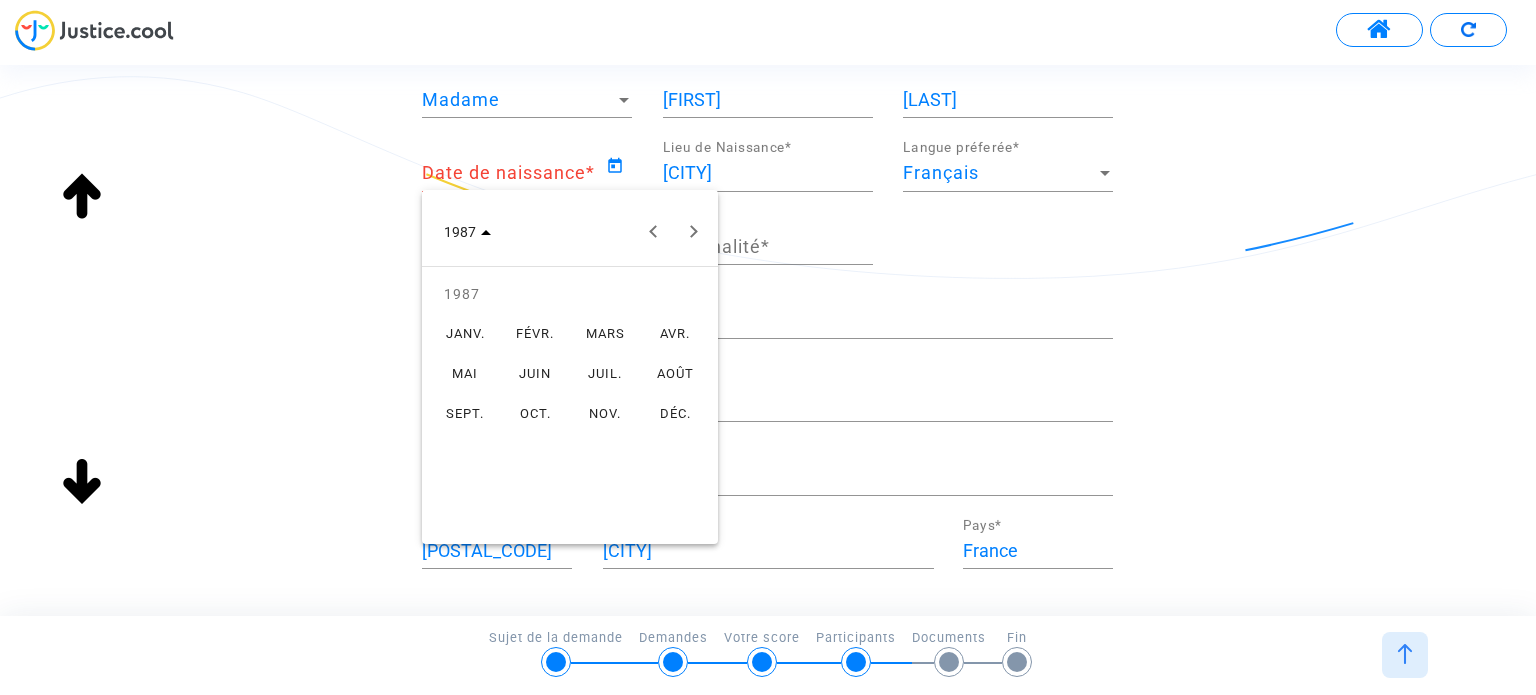 click on "FÉVR." at bounding box center (535, 334) 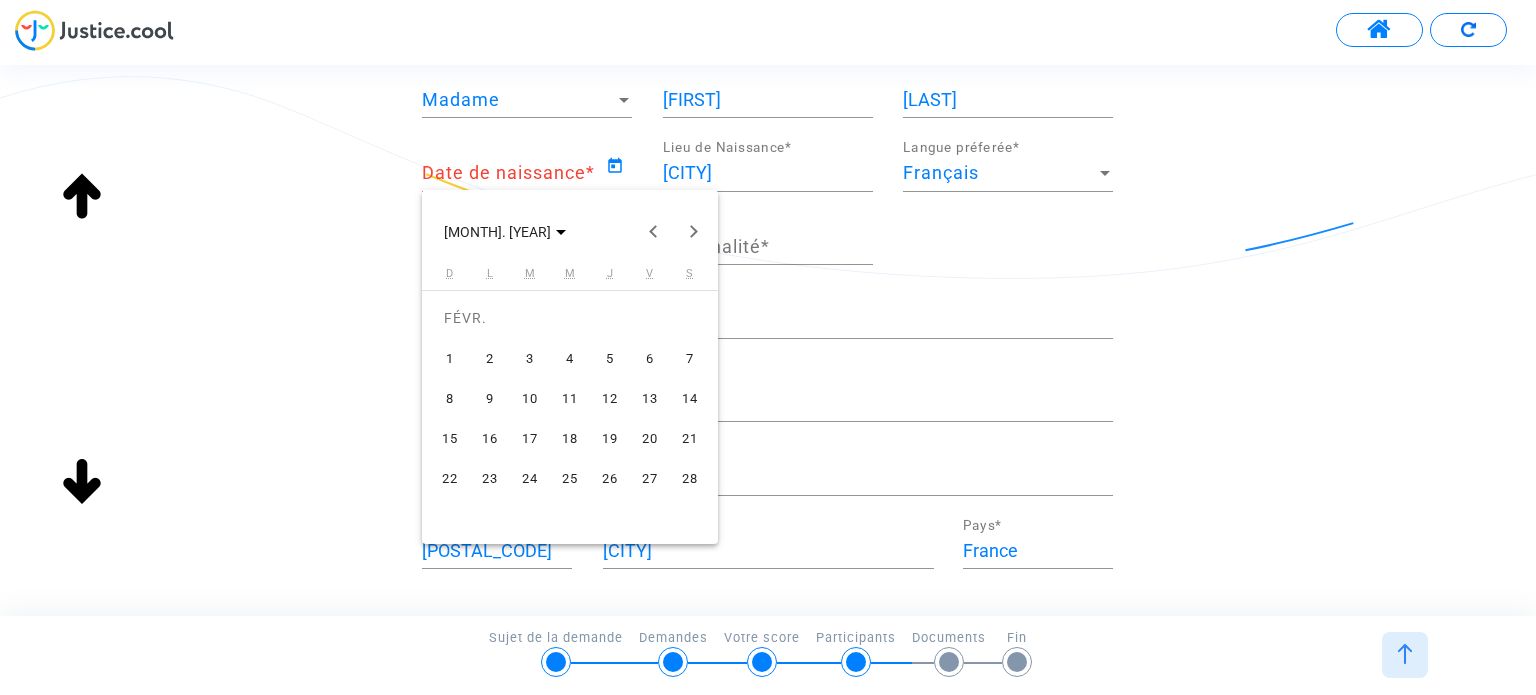 click on "9" at bounding box center [490, 398] 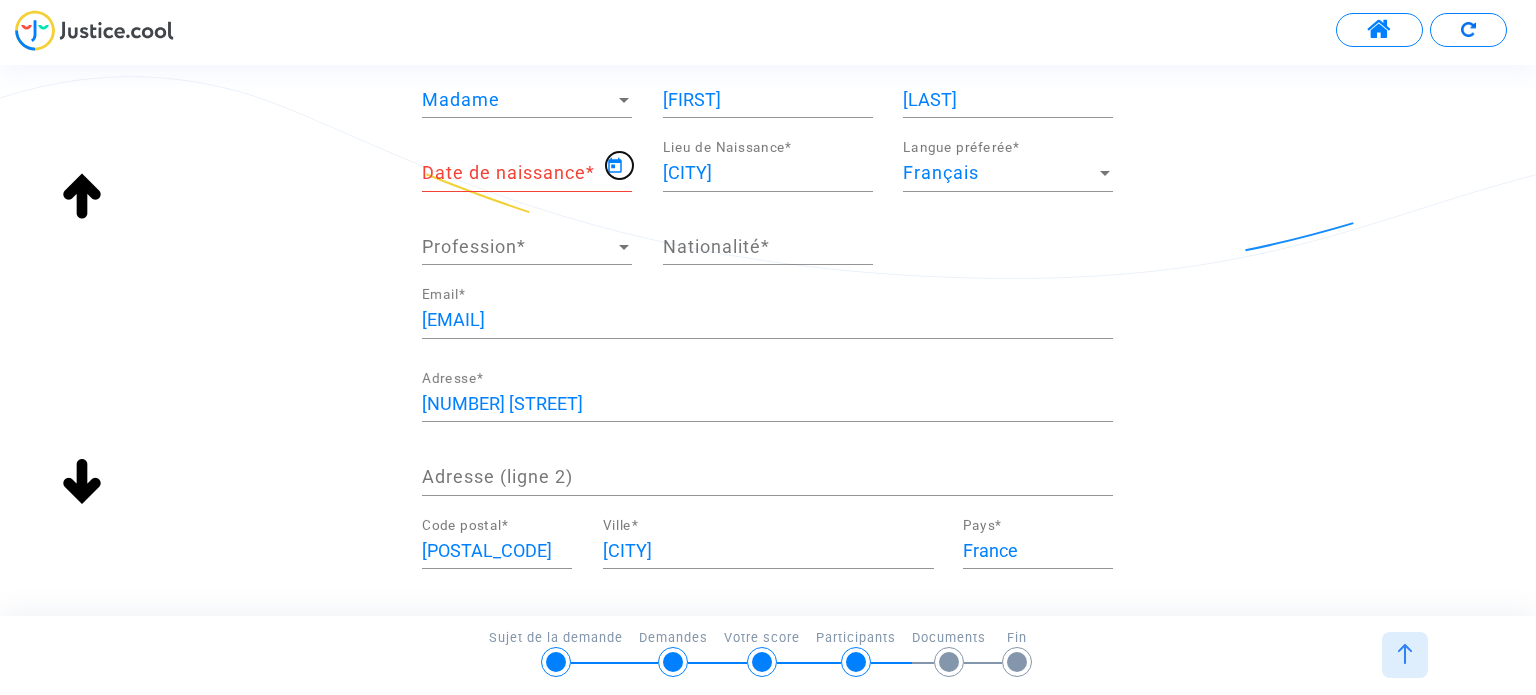 type on "[DATE]" 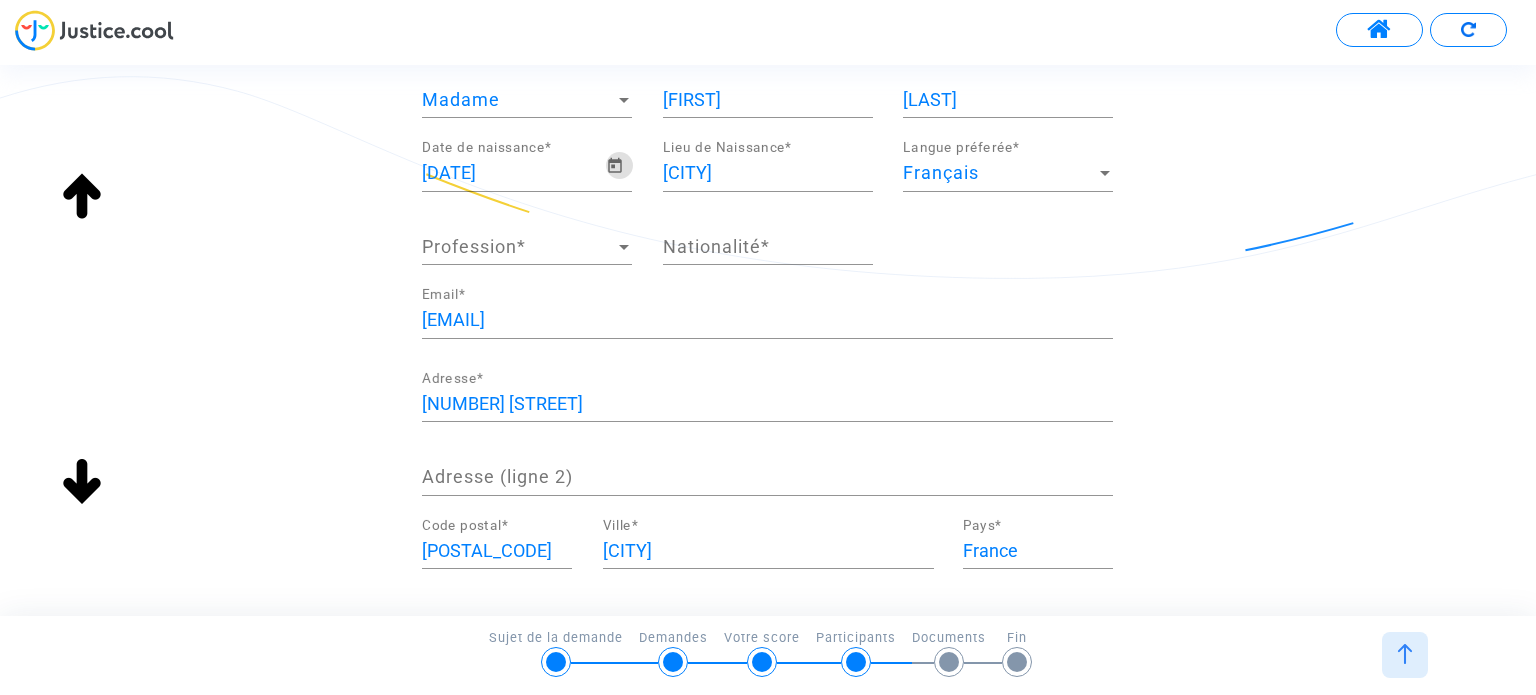 click on "Profession" at bounding box center [518, 247] 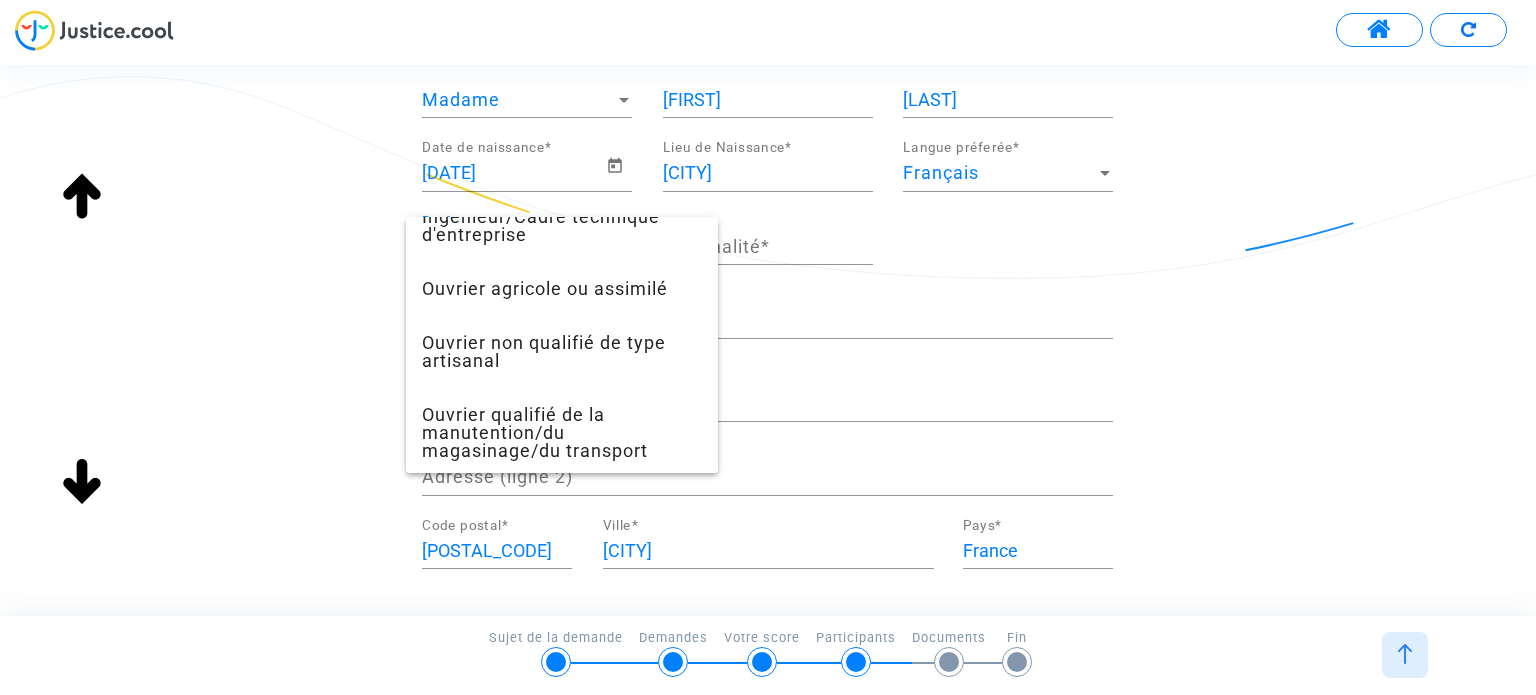 scroll, scrollTop: 800, scrollLeft: 0, axis: vertical 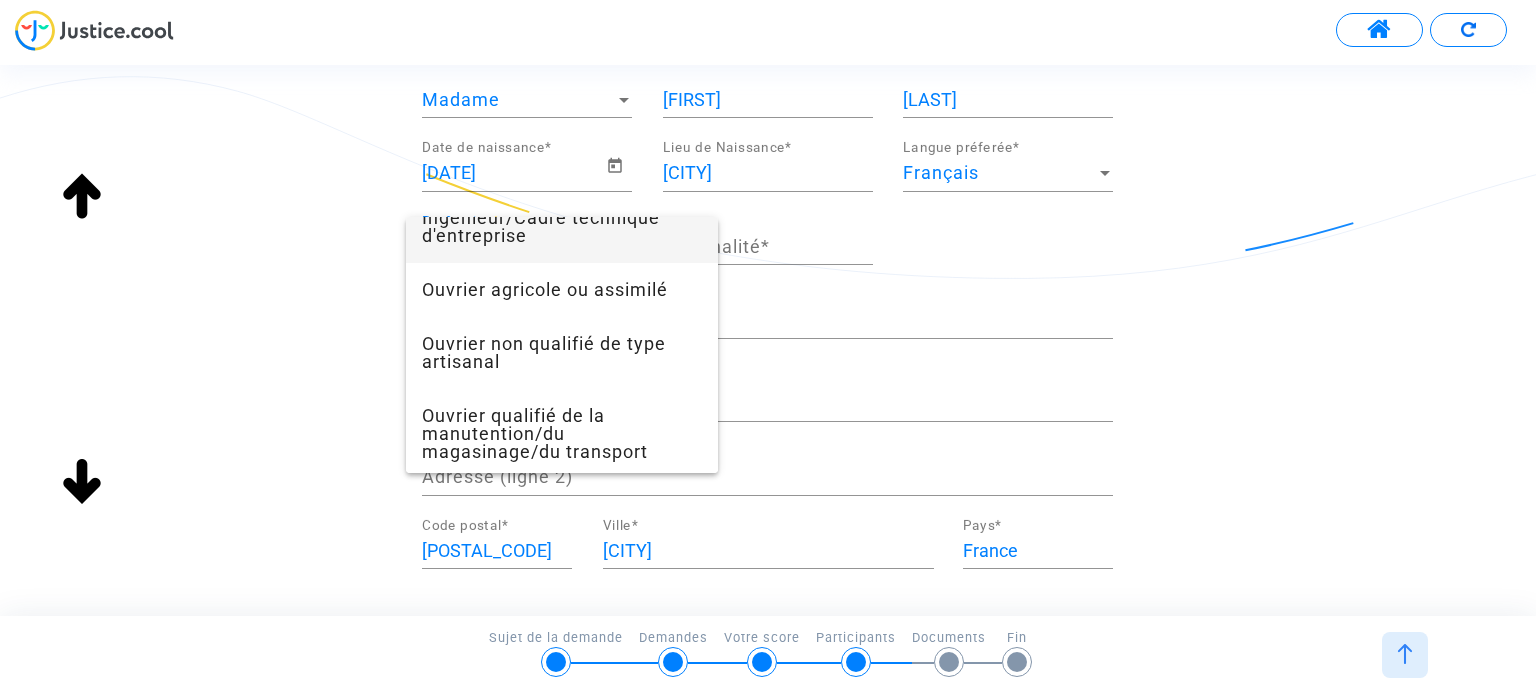 click on "Ingénieur/Cadre technique d'entreprise" at bounding box center [562, 227] 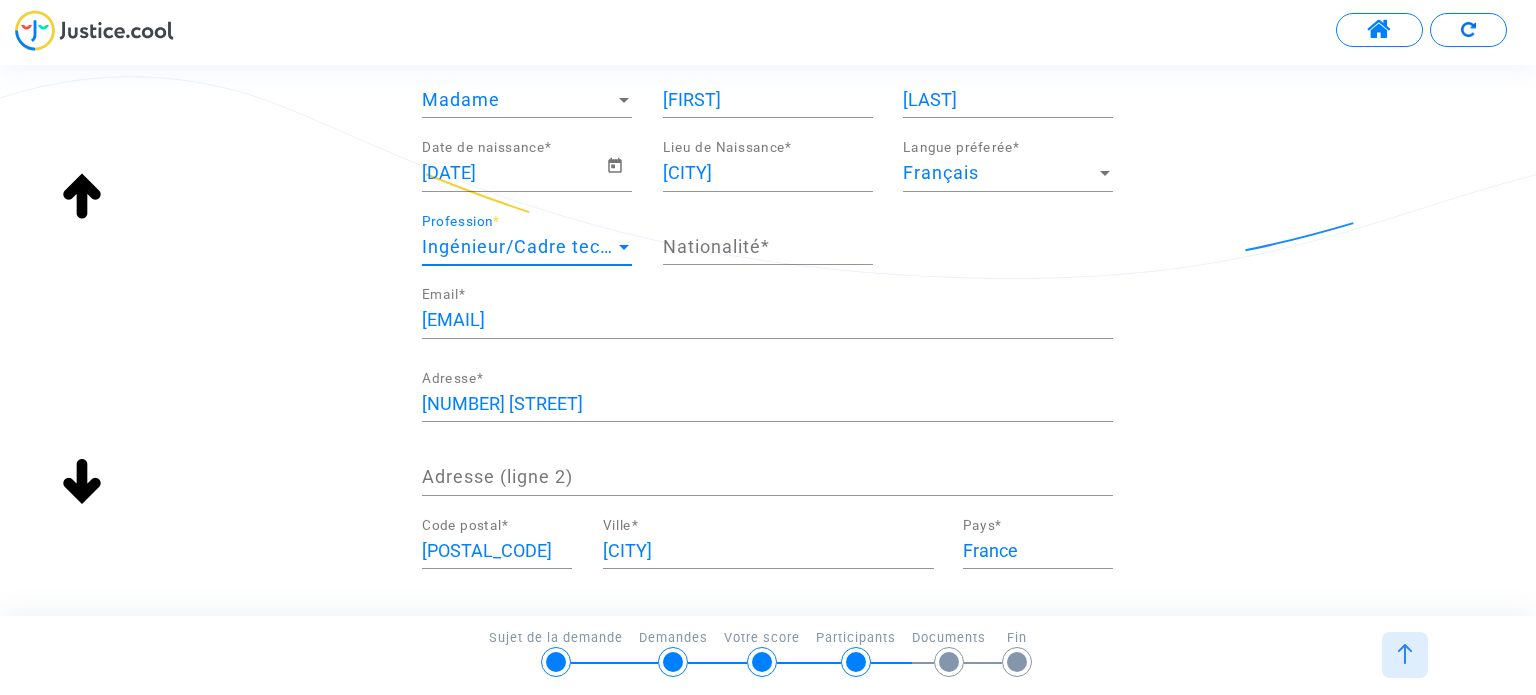 scroll, scrollTop: 702, scrollLeft: 0, axis: vertical 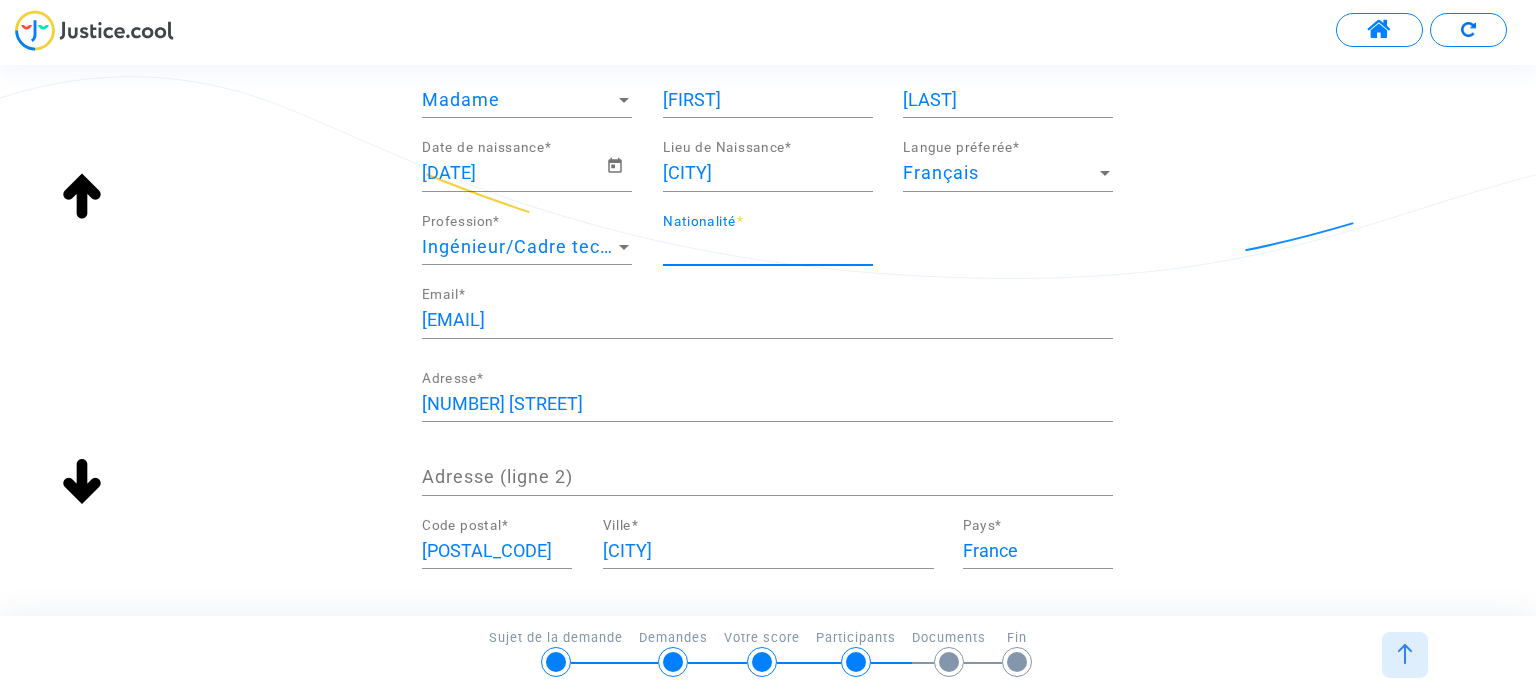 click on "Nationalité  *" at bounding box center [768, 247] 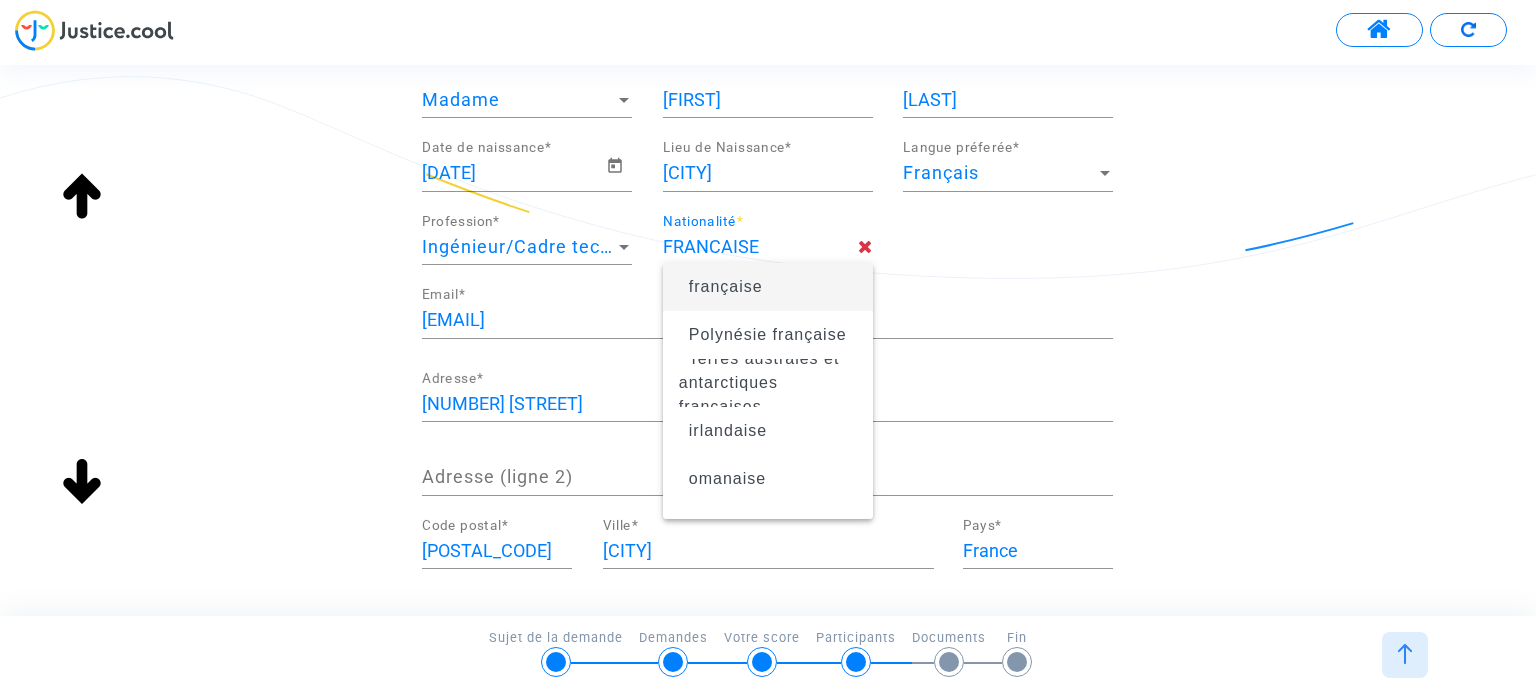 click on "française" at bounding box center (726, 286) 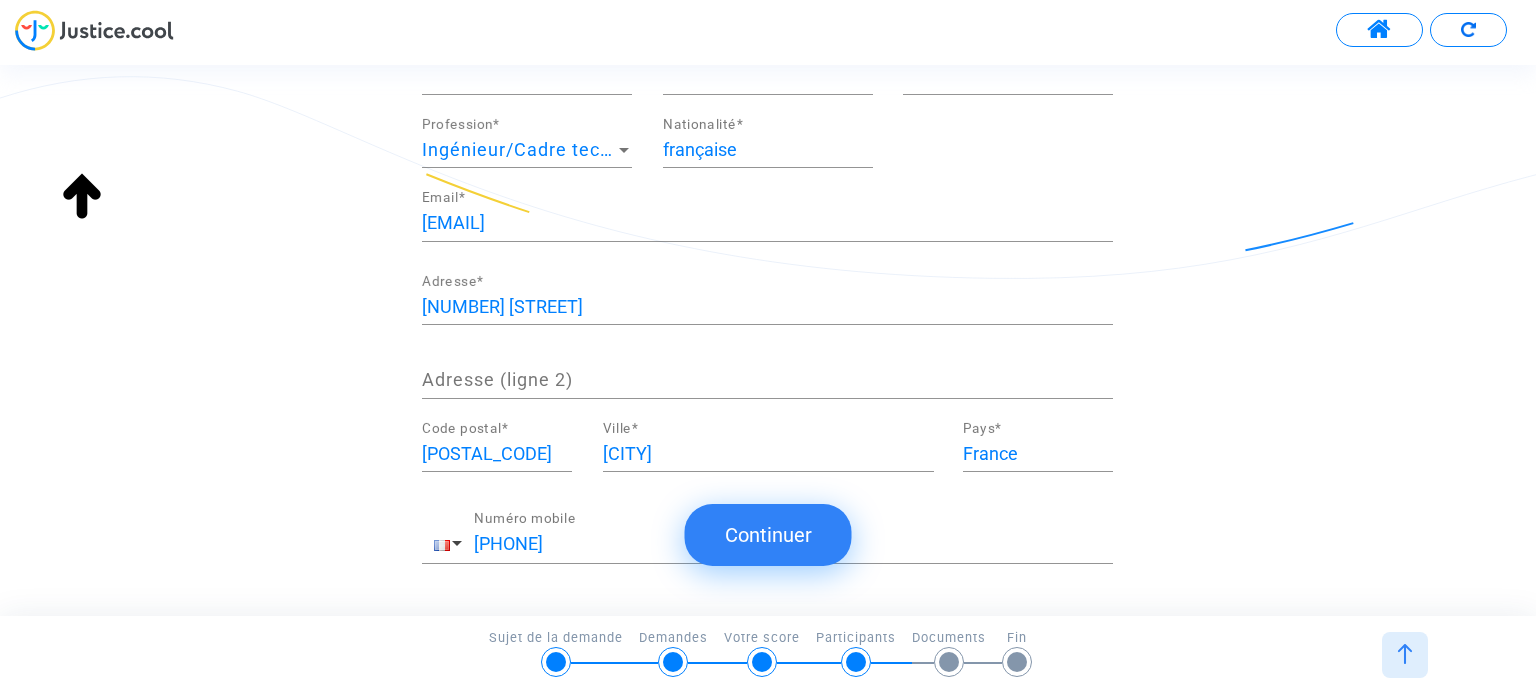 scroll, scrollTop: 296, scrollLeft: 0, axis: vertical 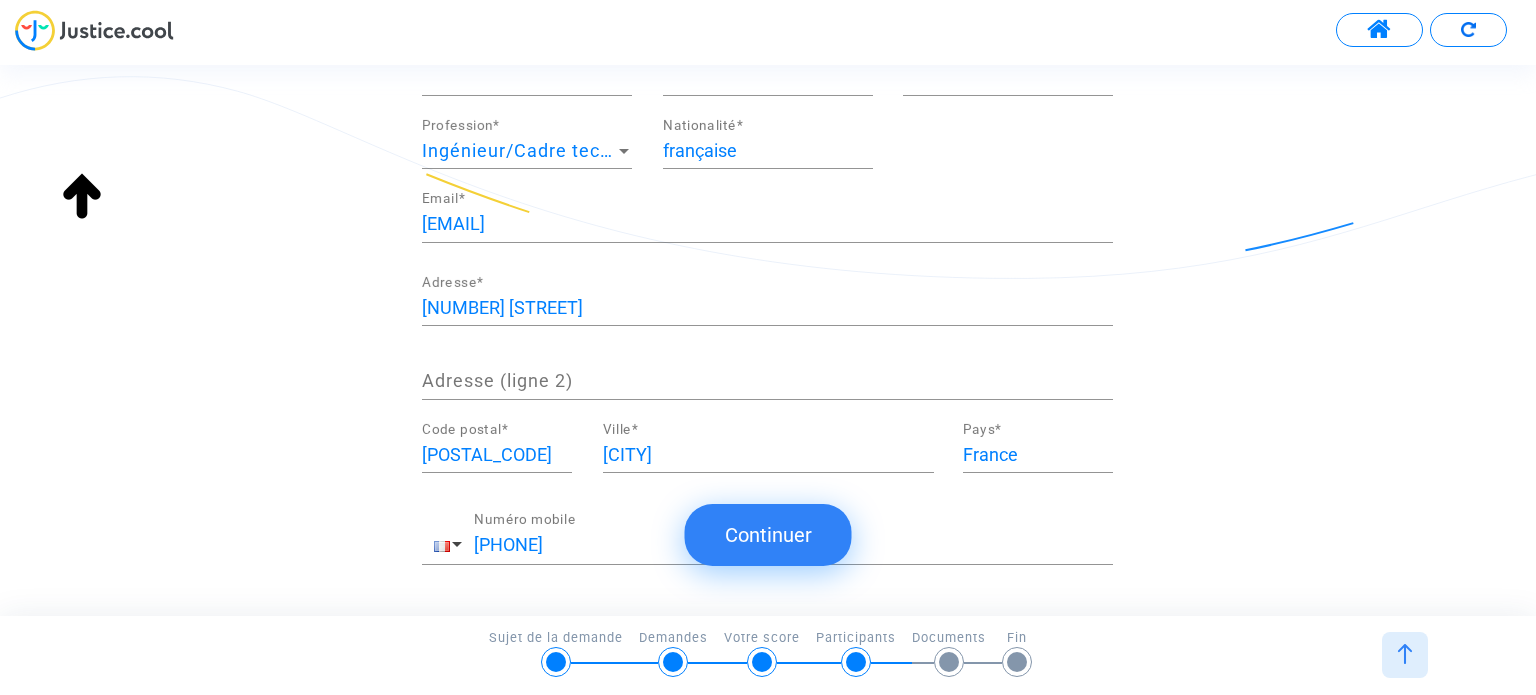 click on "Continuer" 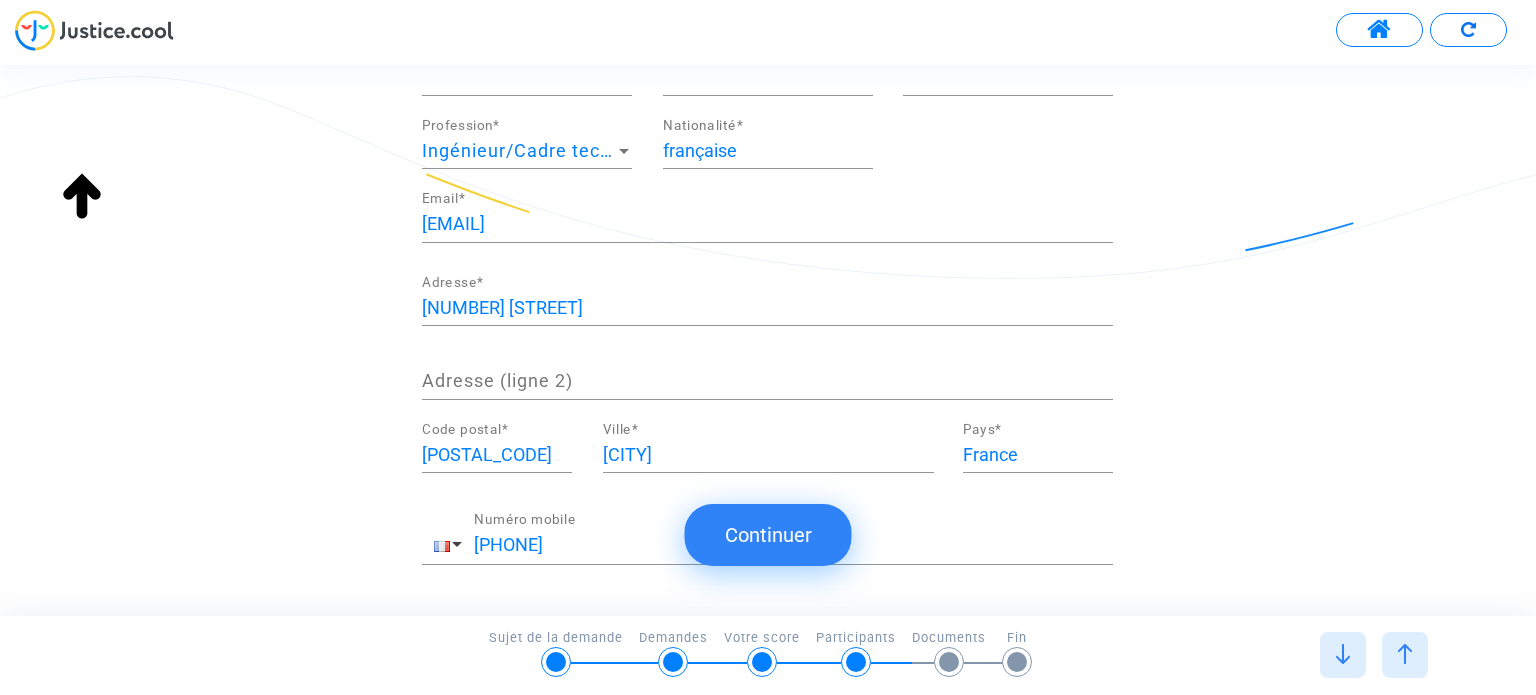 scroll, scrollTop: 0, scrollLeft: 0, axis: both 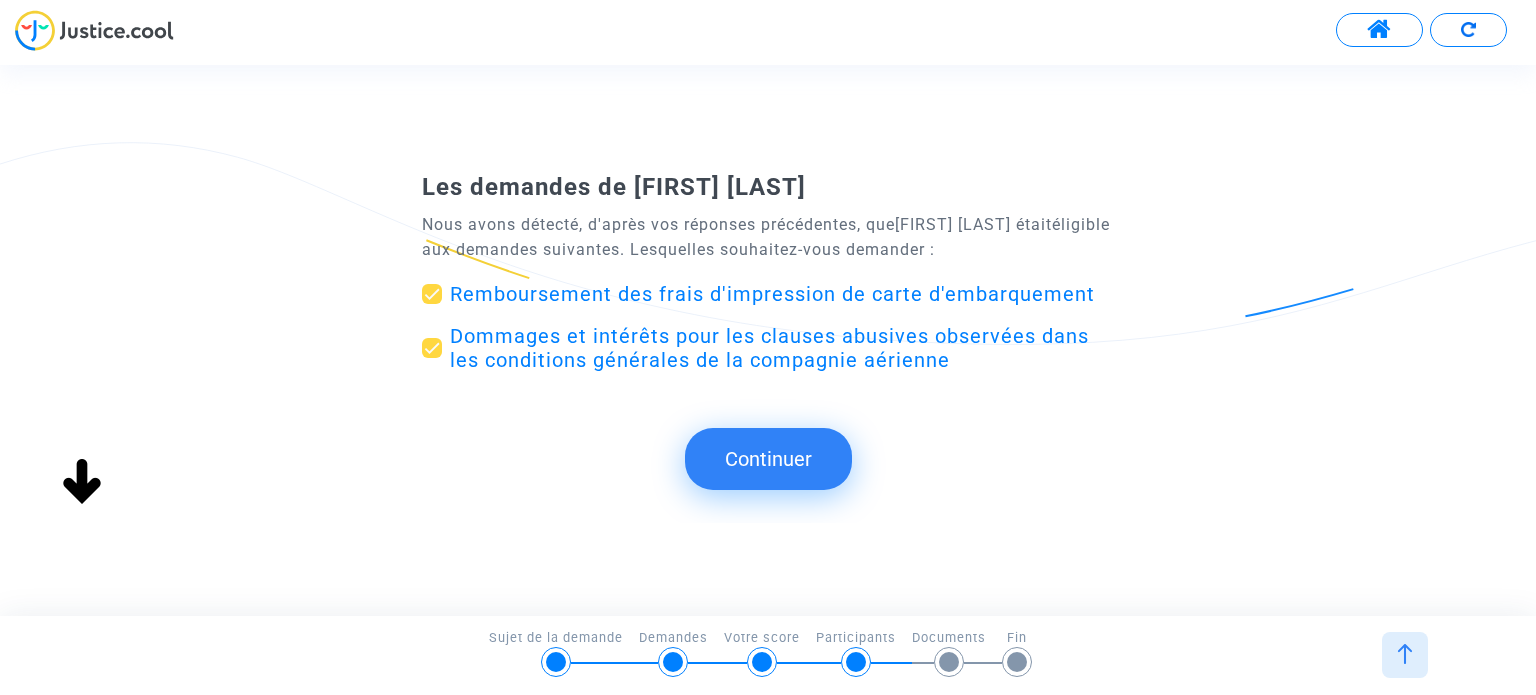 click on "Continuer" 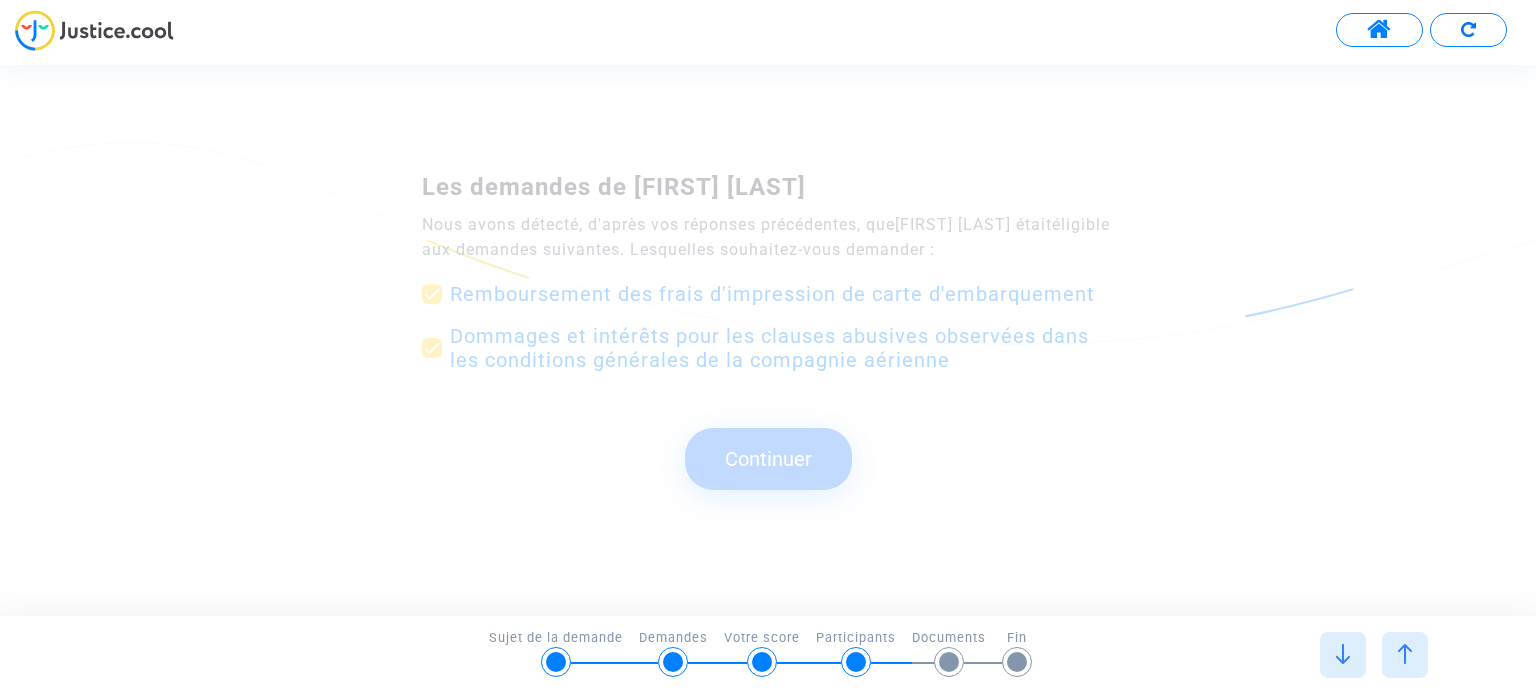scroll, scrollTop: 0, scrollLeft: 0, axis: both 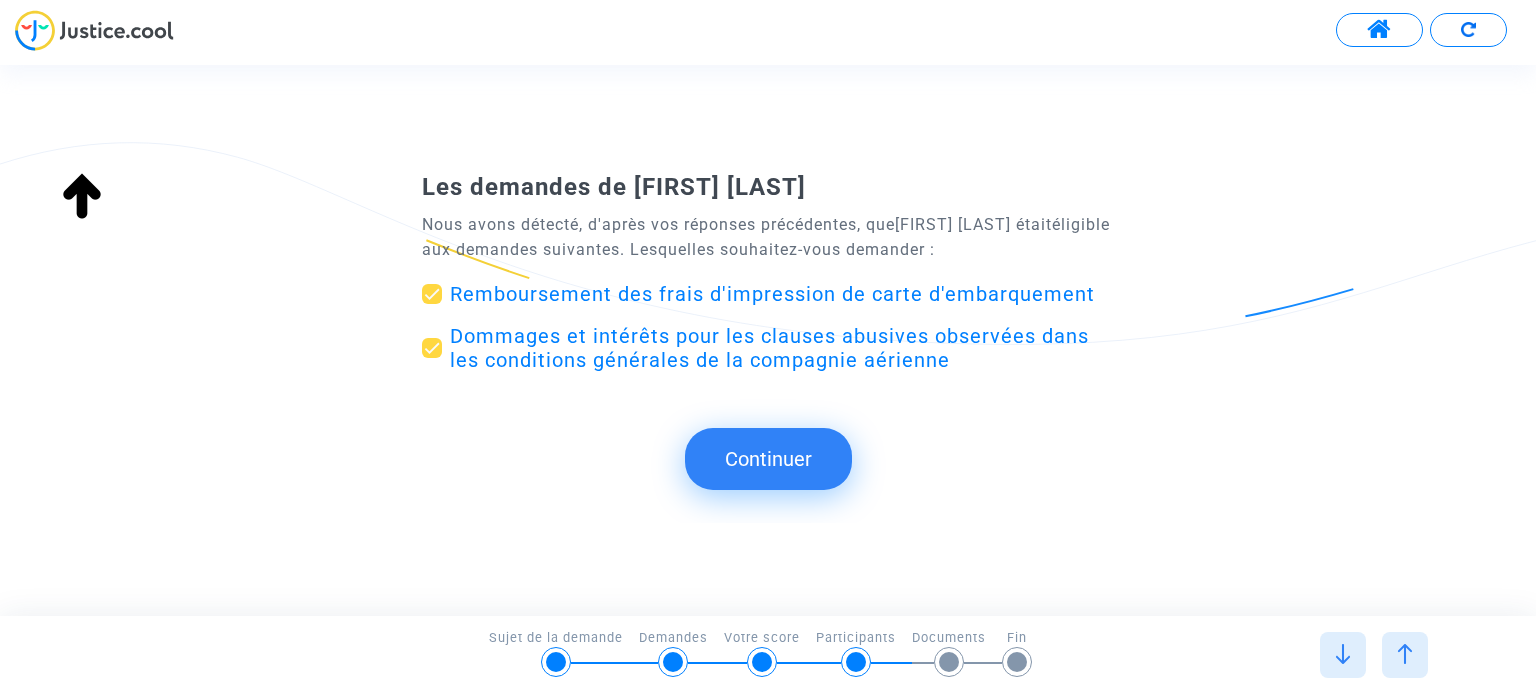 type on "française" 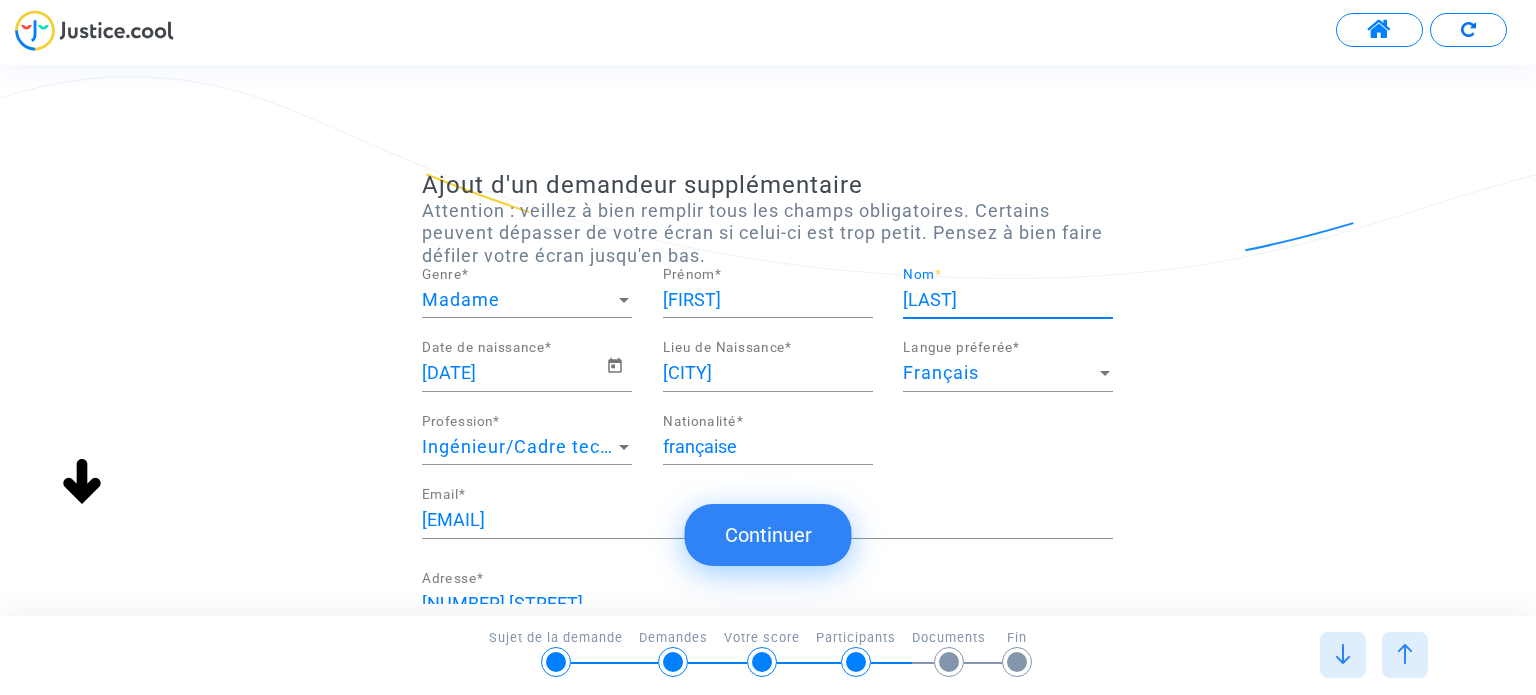 click on "[LAST]" at bounding box center (1008, 300) 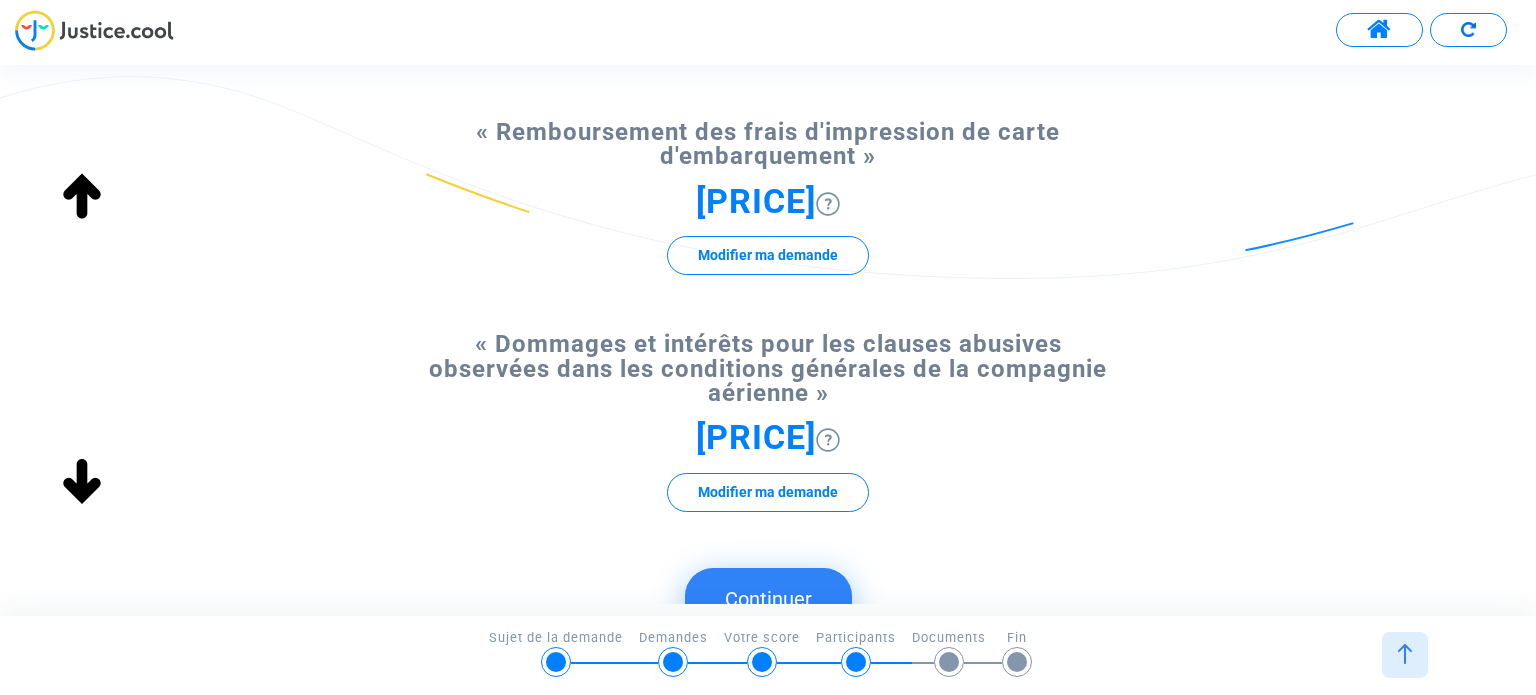 scroll, scrollTop: 200, scrollLeft: 0, axis: vertical 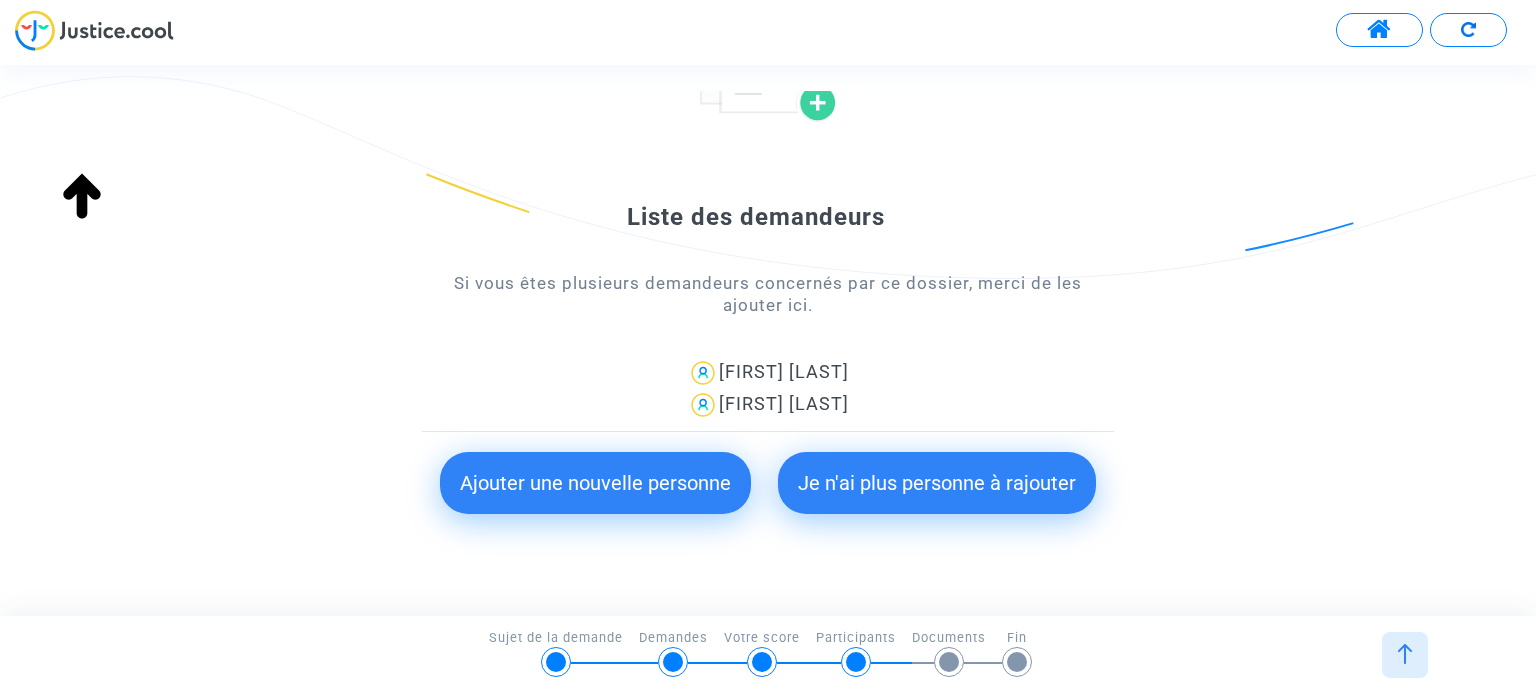 click on "Je n'ai plus personne à rajouter" 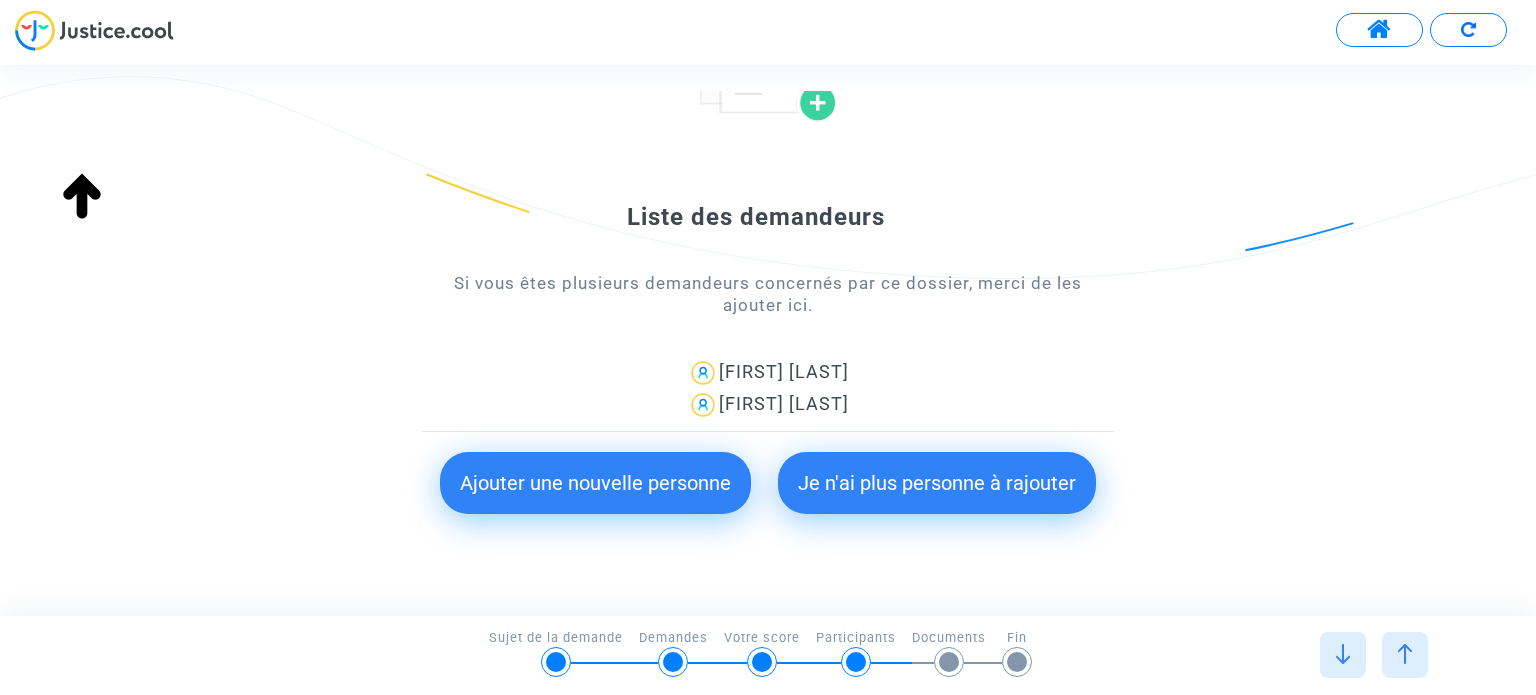 scroll, scrollTop: 0, scrollLeft: 0, axis: both 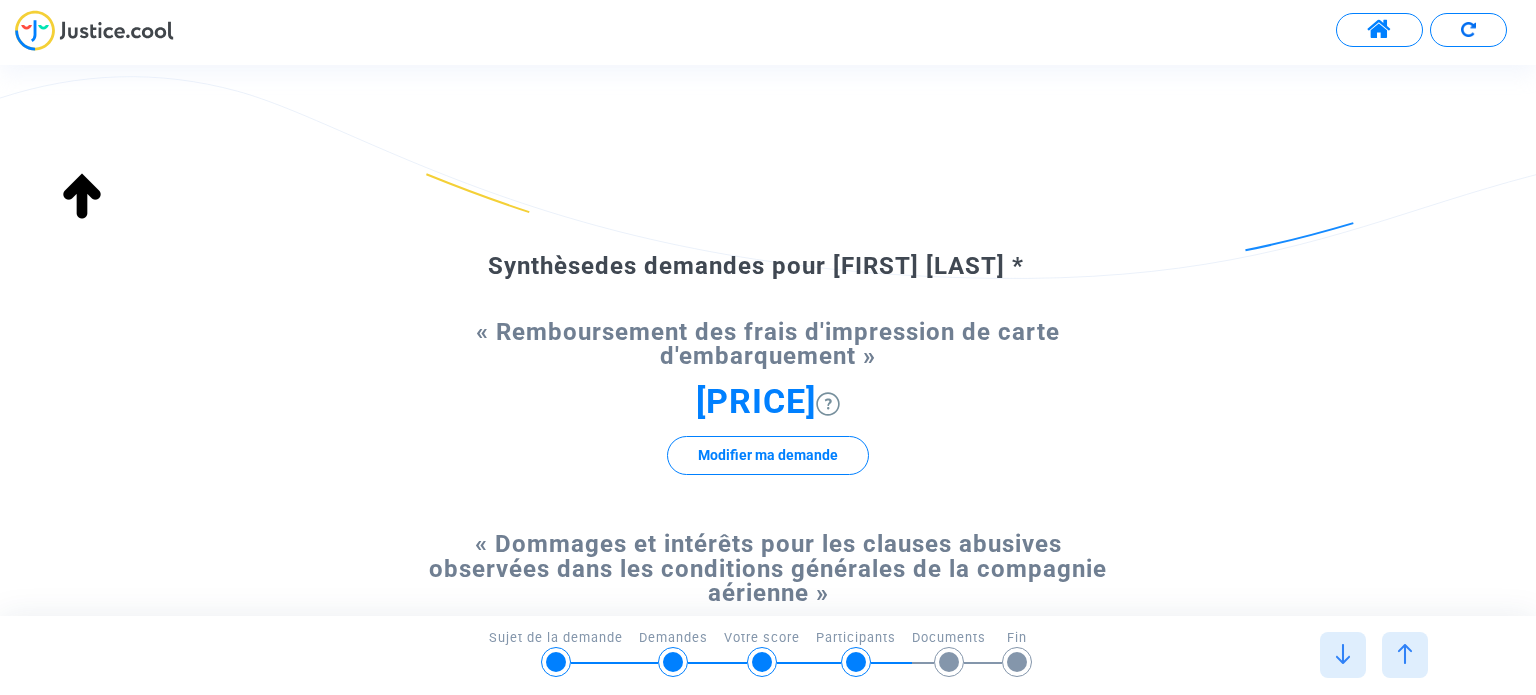 type on "française" 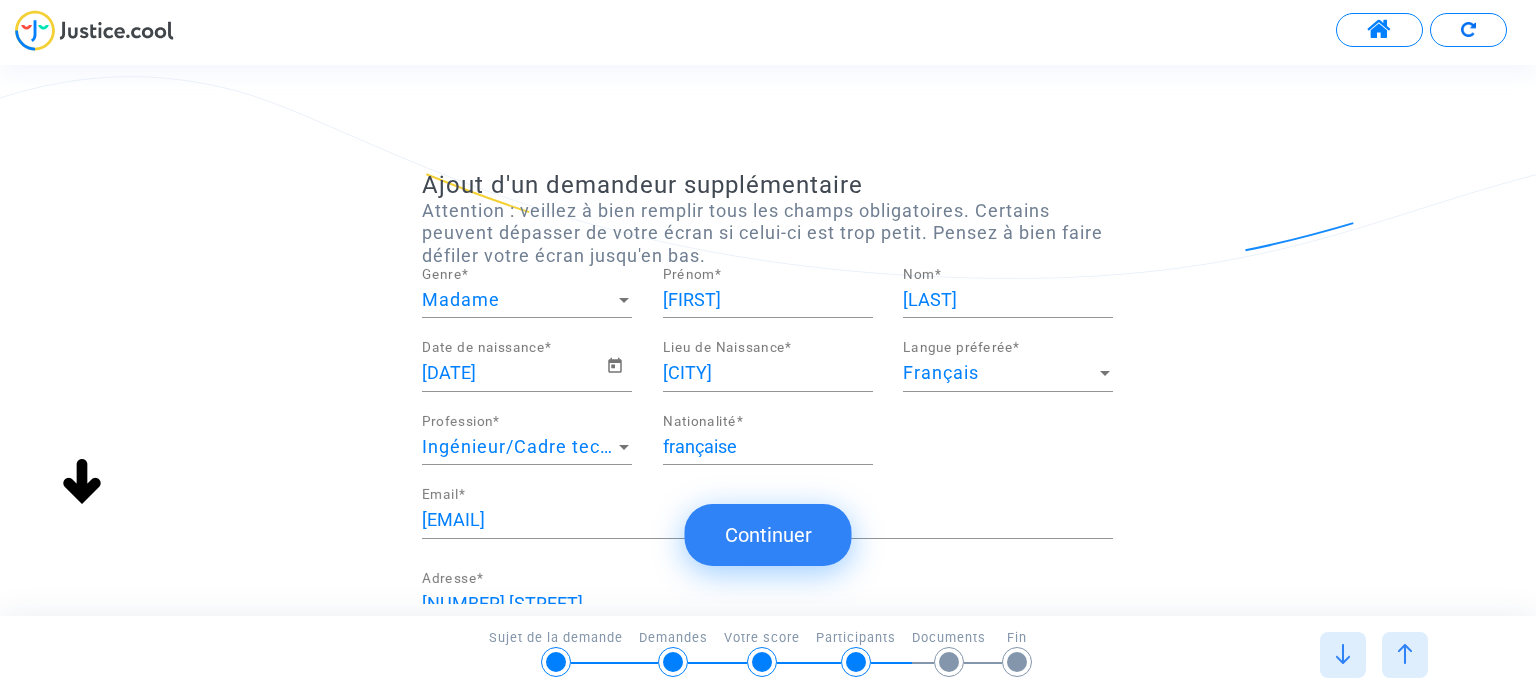 scroll, scrollTop: 0, scrollLeft: 0, axis: both 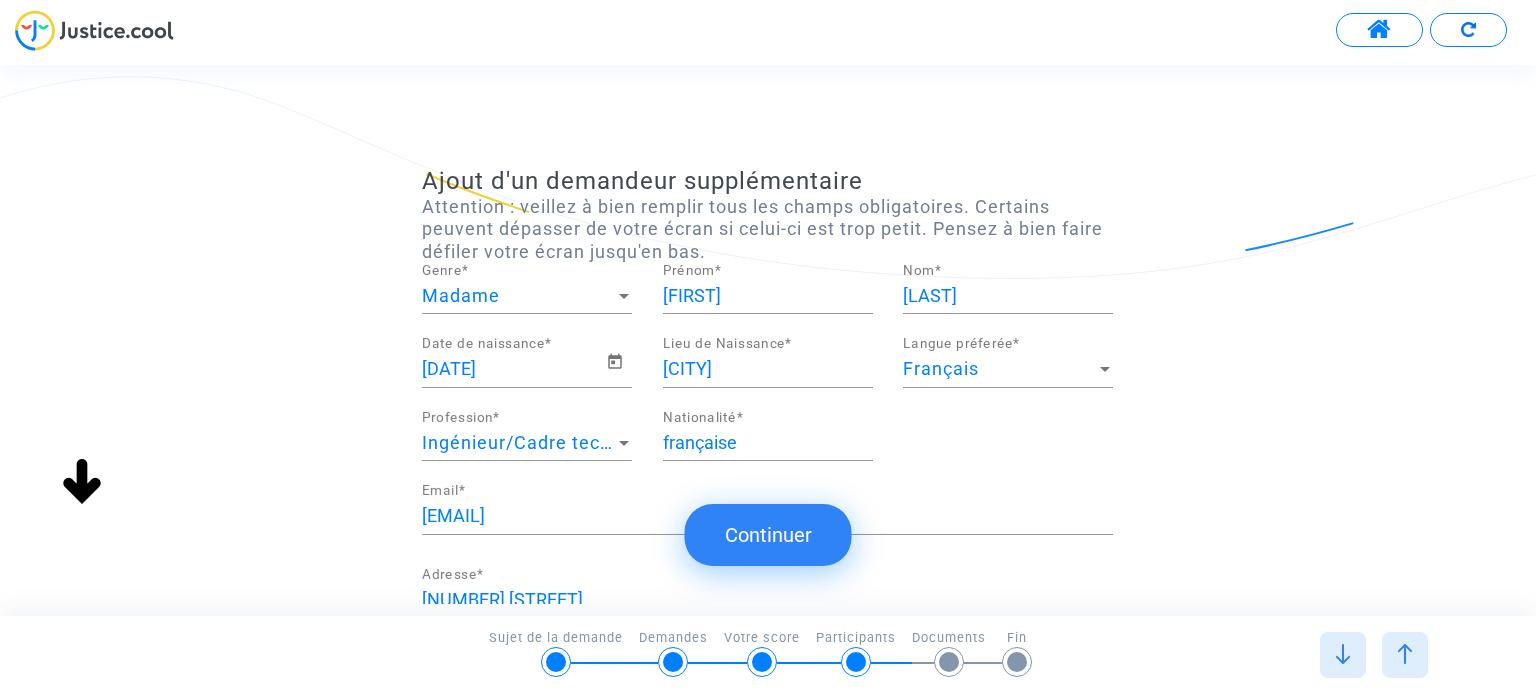 click on "Continuer" 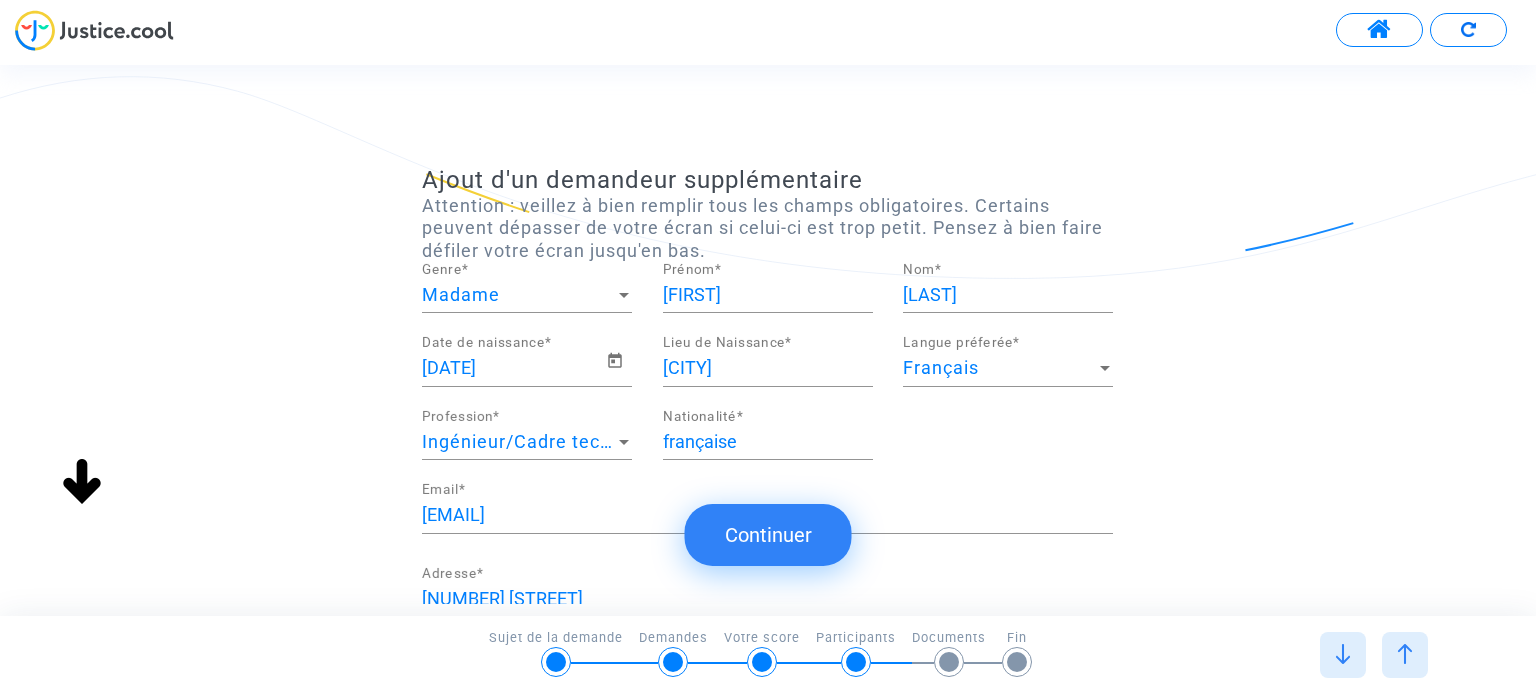 scroll, scrollTop: 6, scrollLeft: 0, axis: vertical 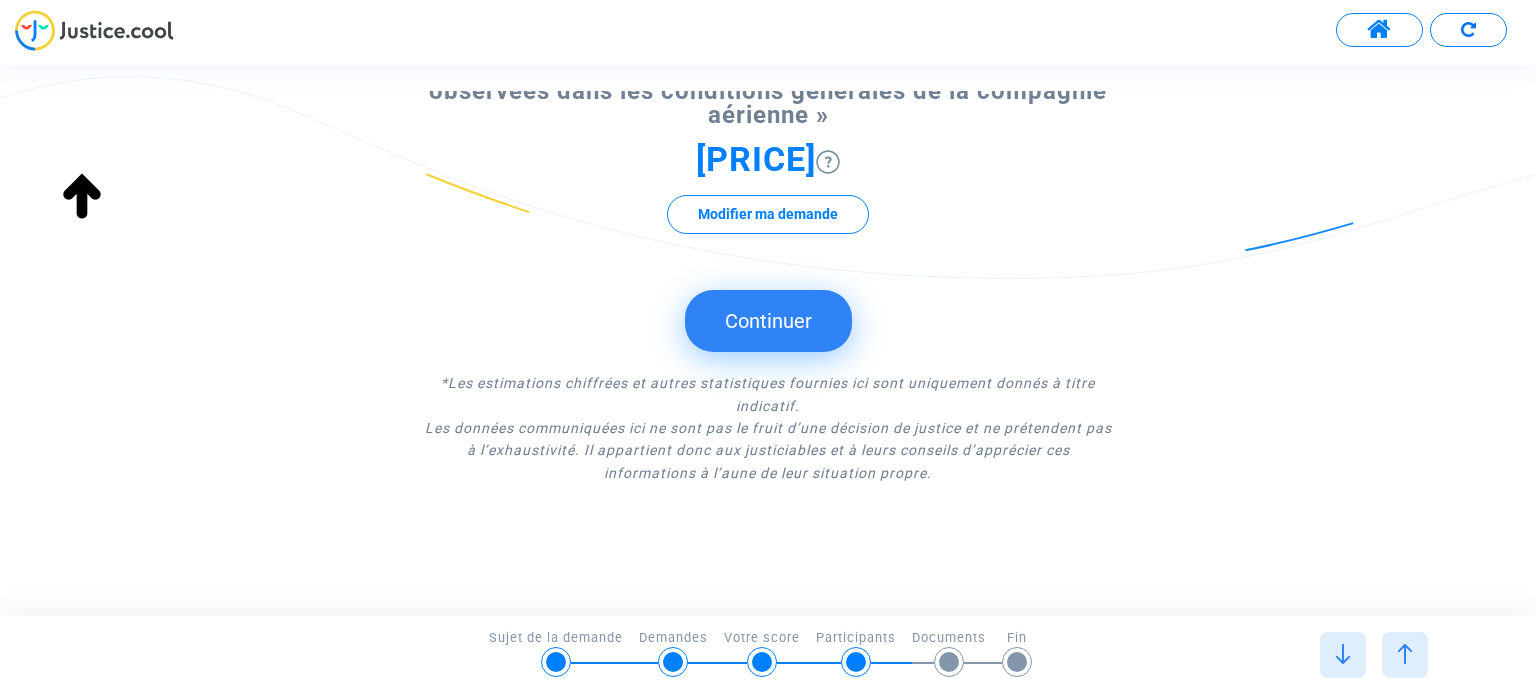 click on "Continuer" 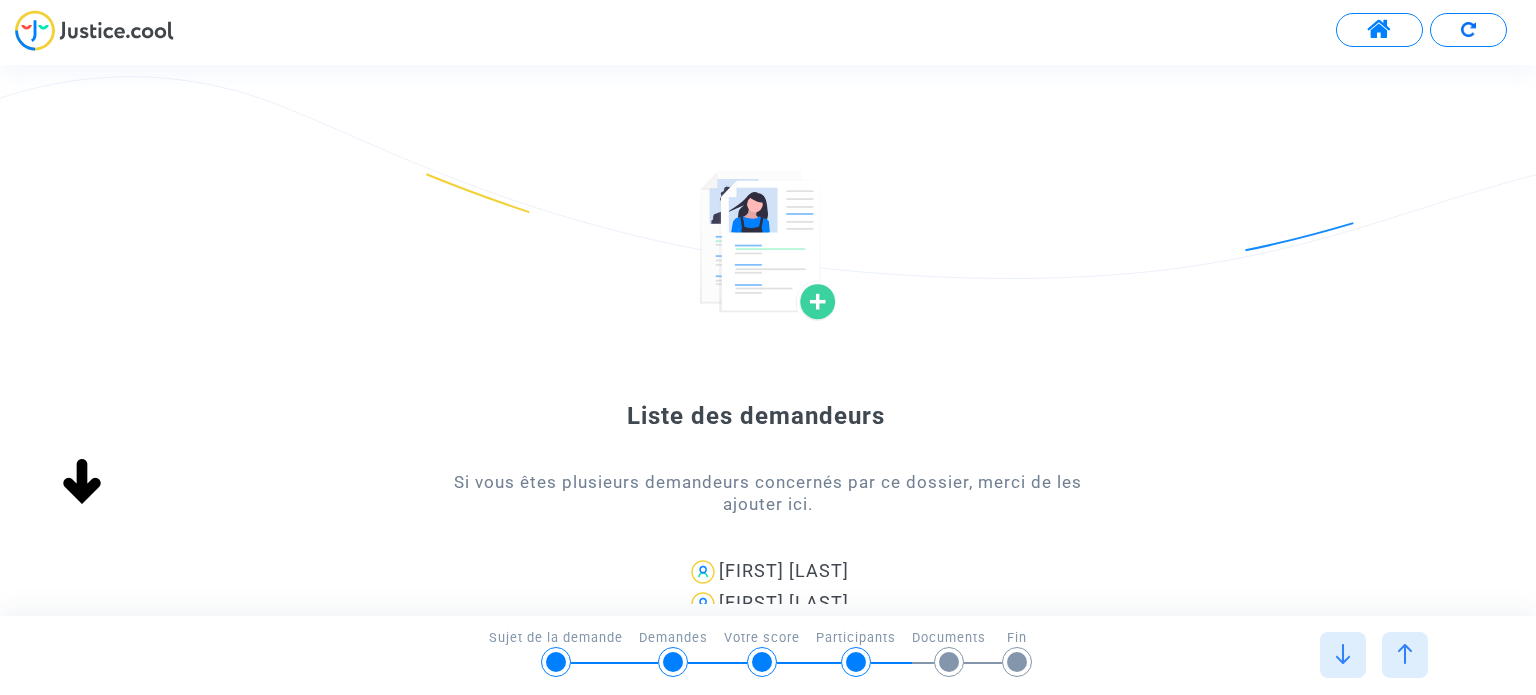 scroll, scrollTop: 0, scrollLeft: 0, axis: both 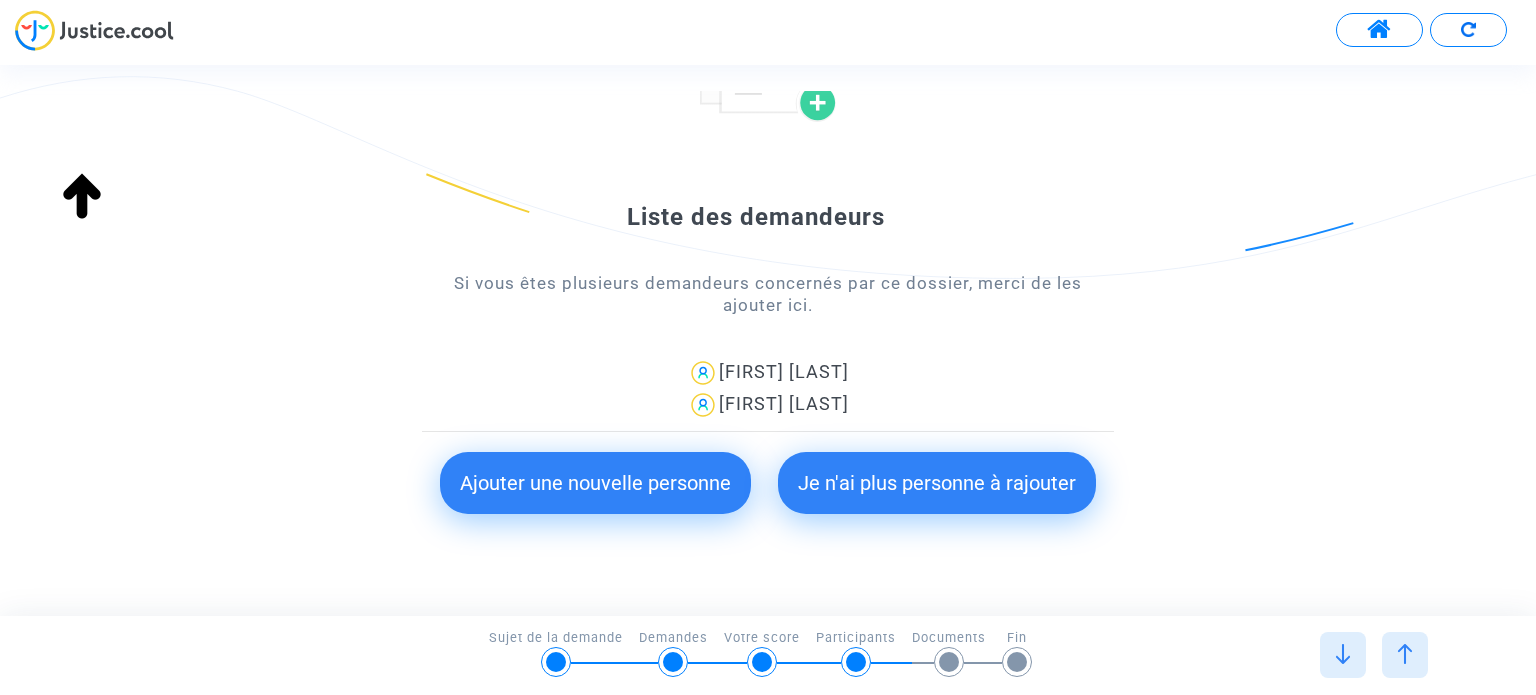 click on "Je n'ai plus personne à rajouter" 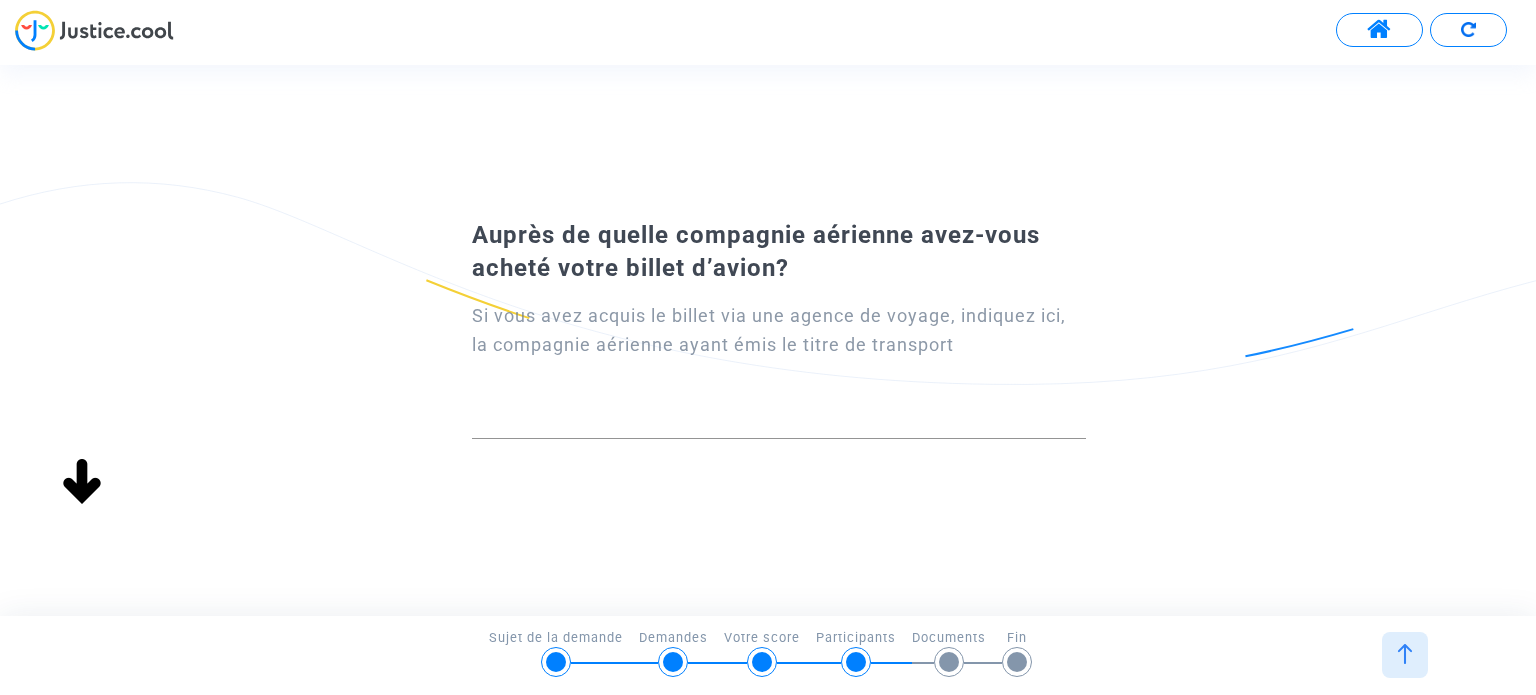 scroll, scrollTop: 0, scrollLeft: 0, axis: both 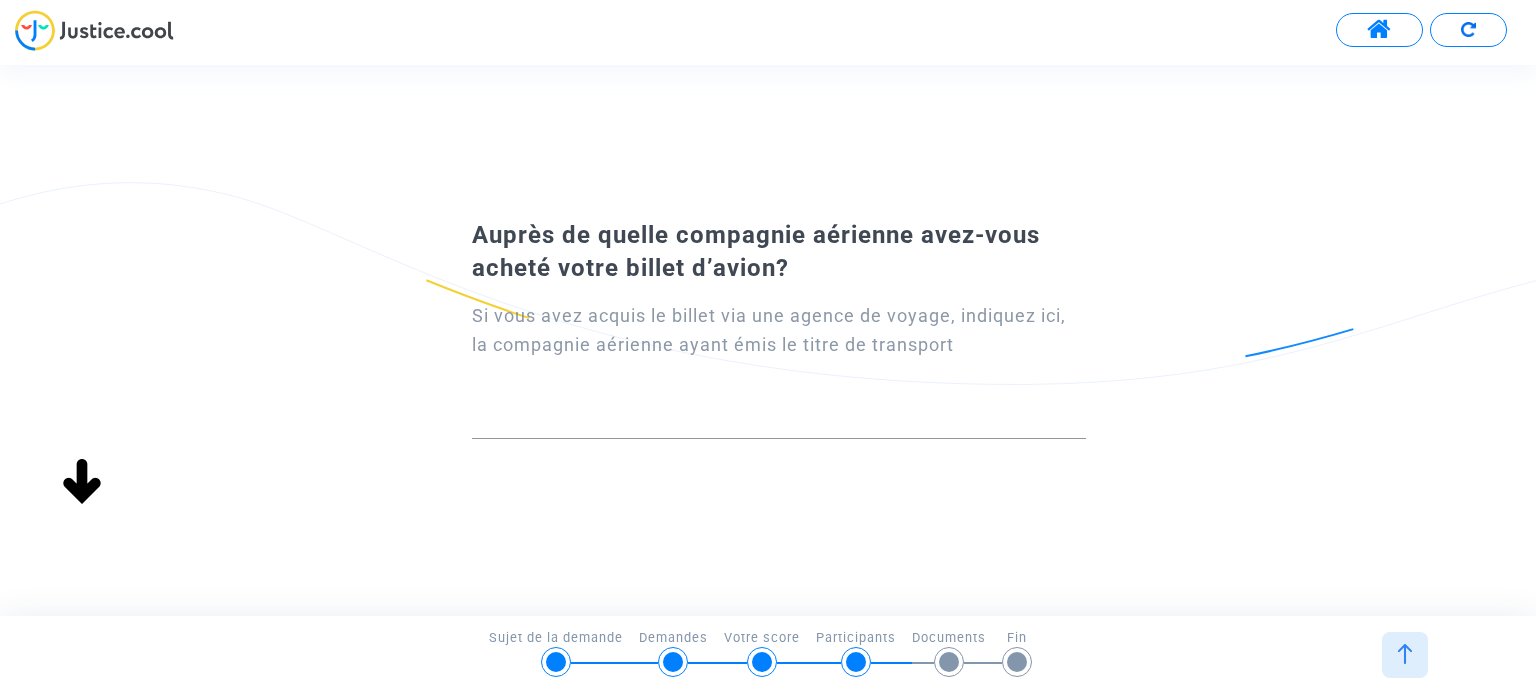 click 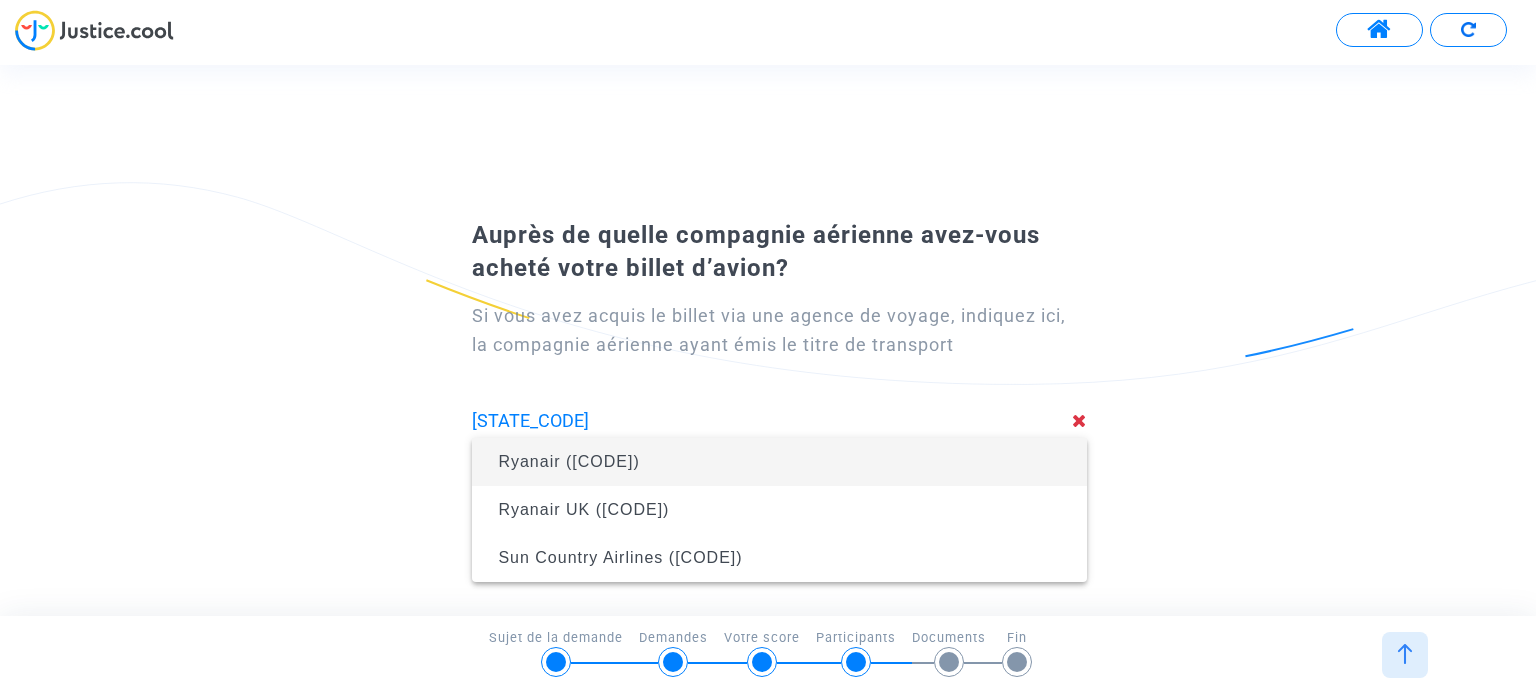 click on "Ryanair ([CODE])" at bounding box center [779, 462] 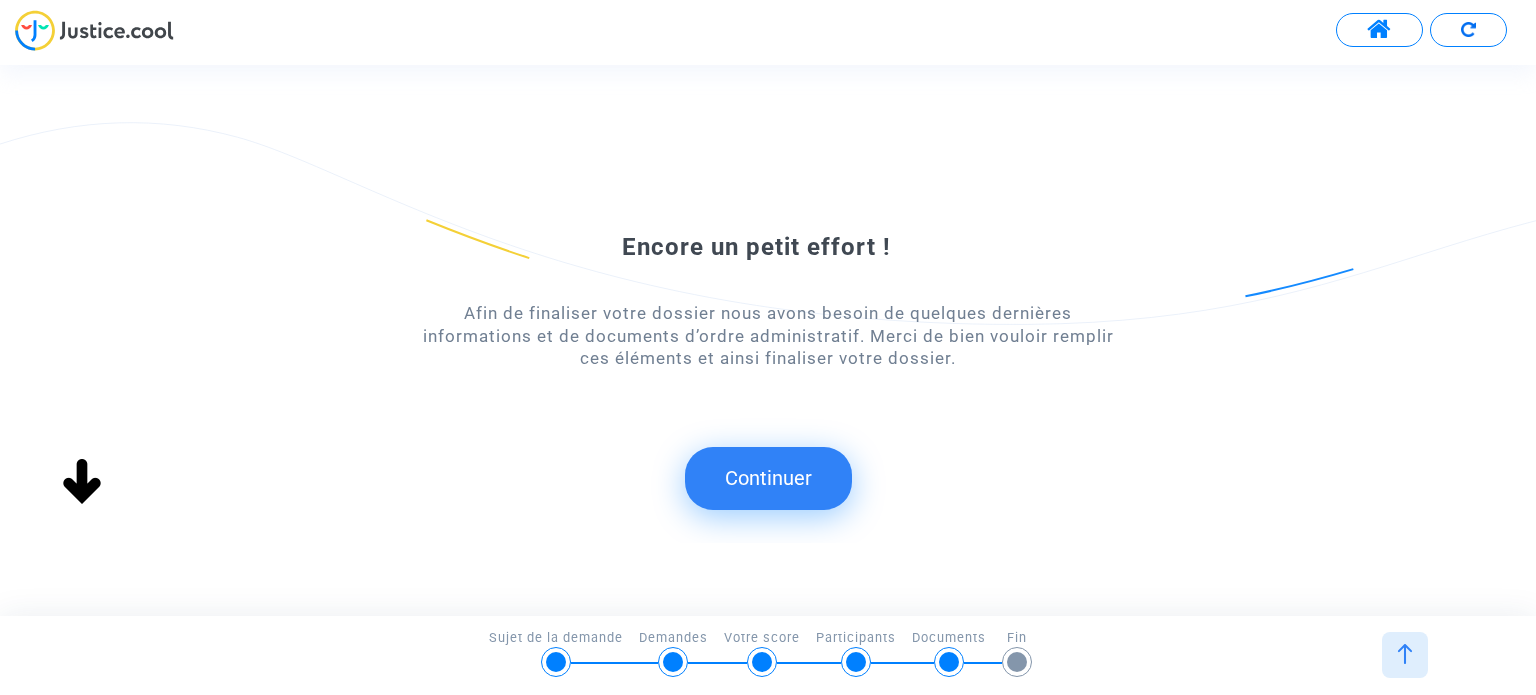 scroll, scrollTop: 0, scrollLeft: 0, axis: both 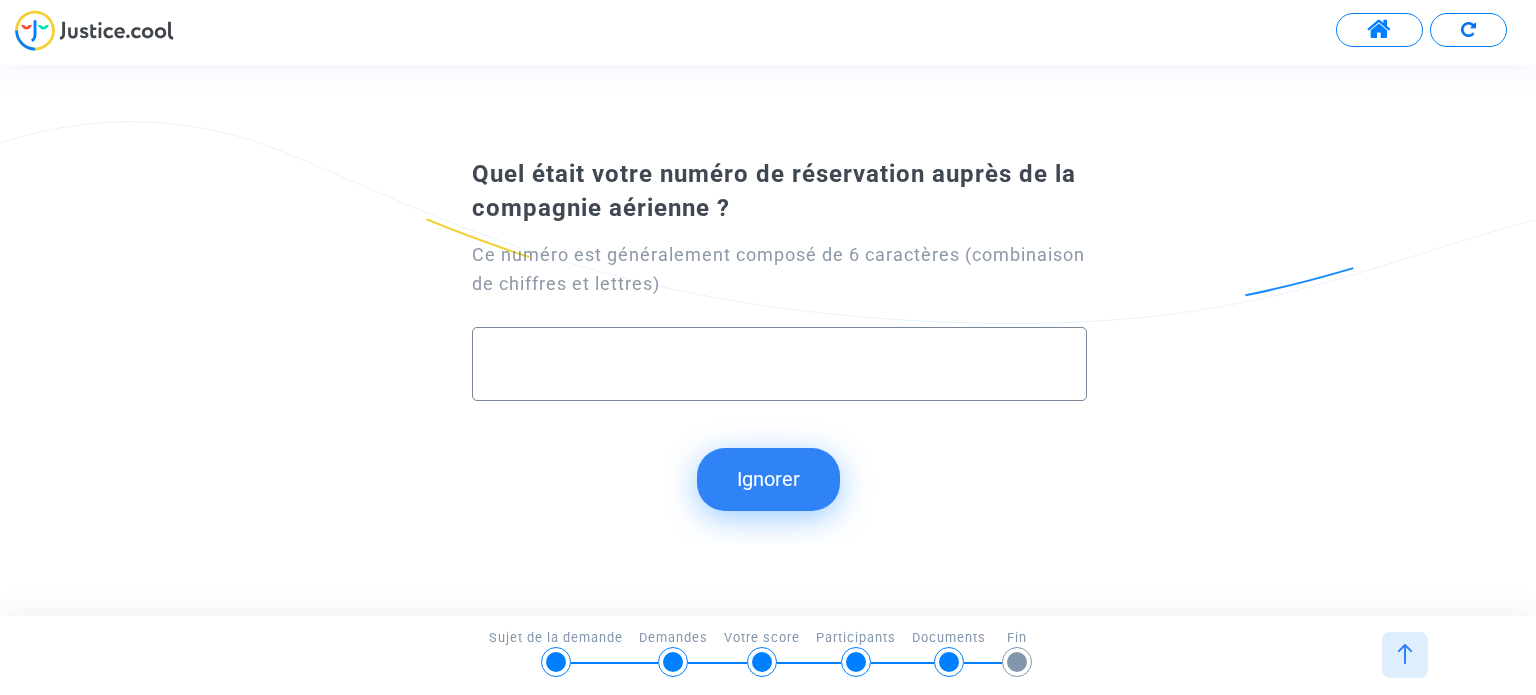 paste on "[AIRLINE_CODE]" 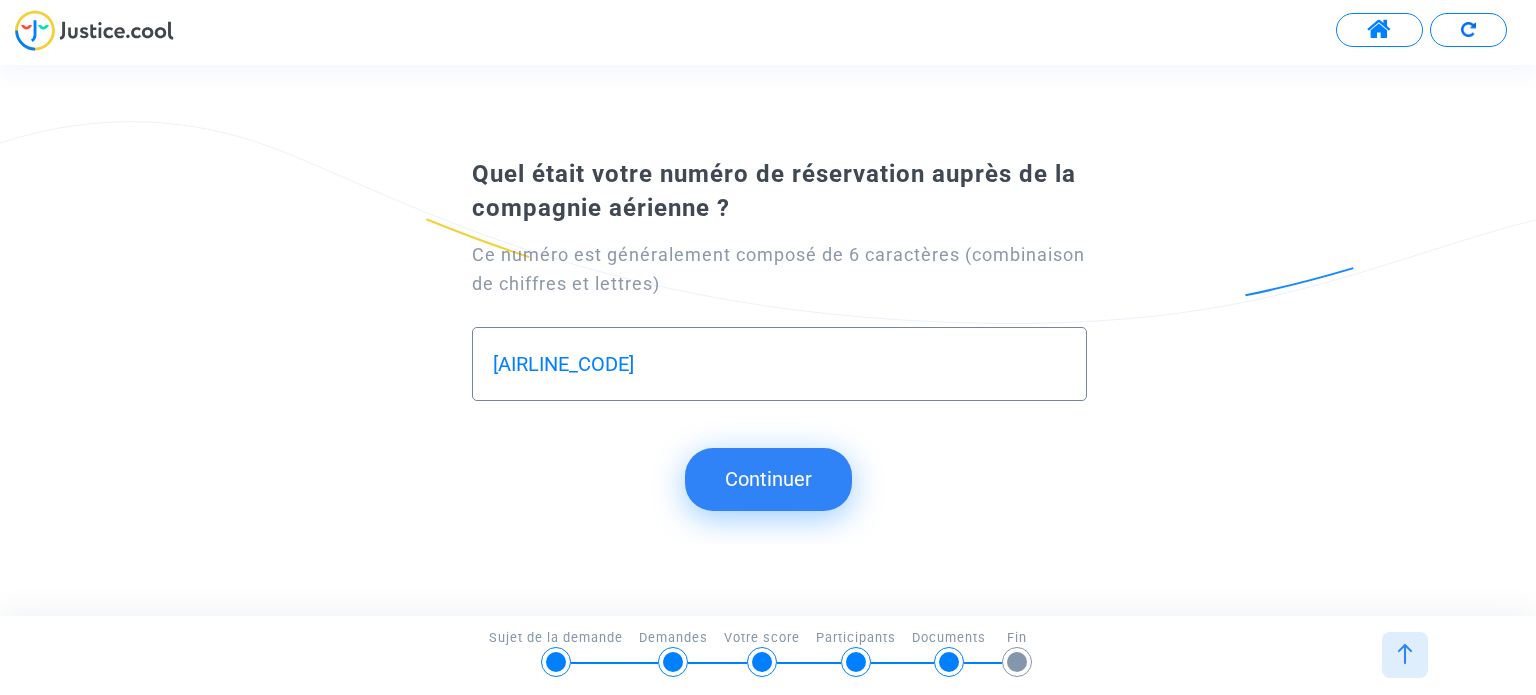type on "[AIRLINE_CODE]" 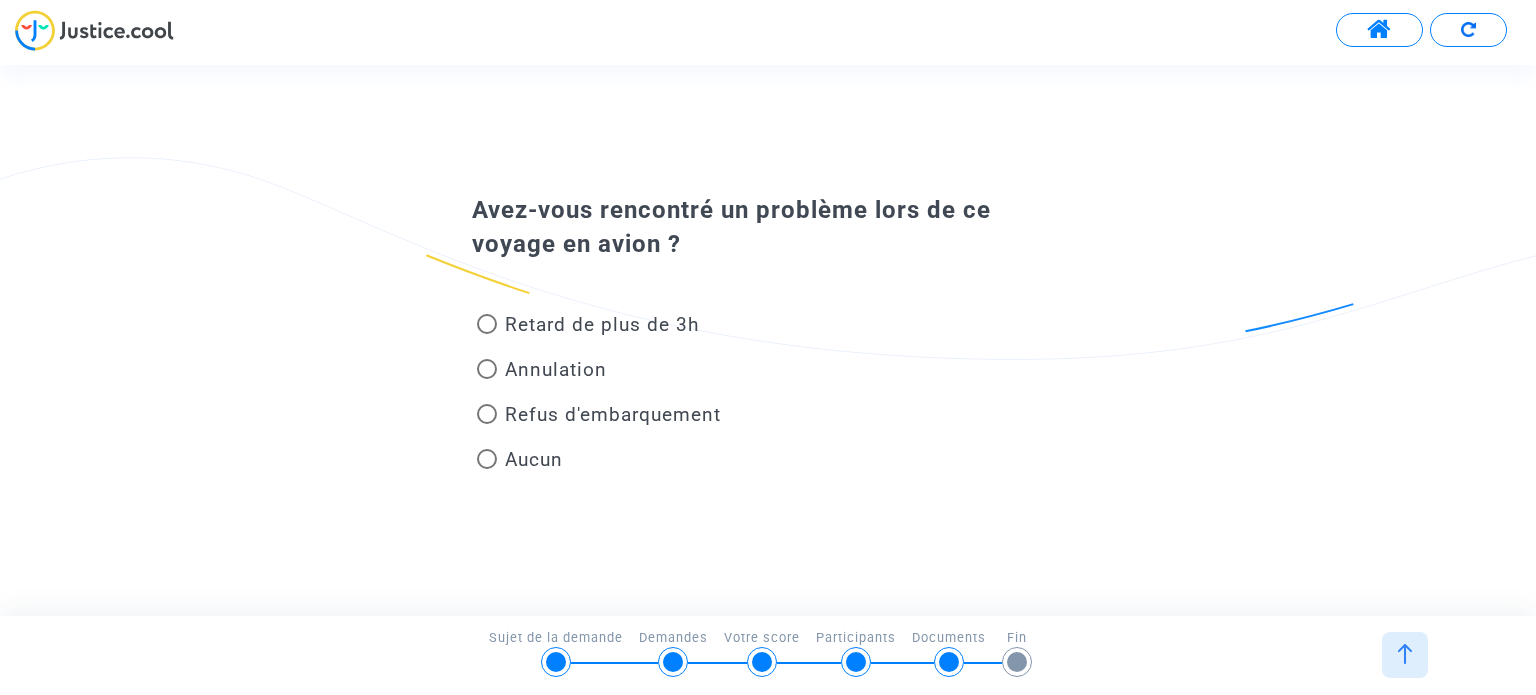 click on "Aucun" at bounding box center [534, 459] 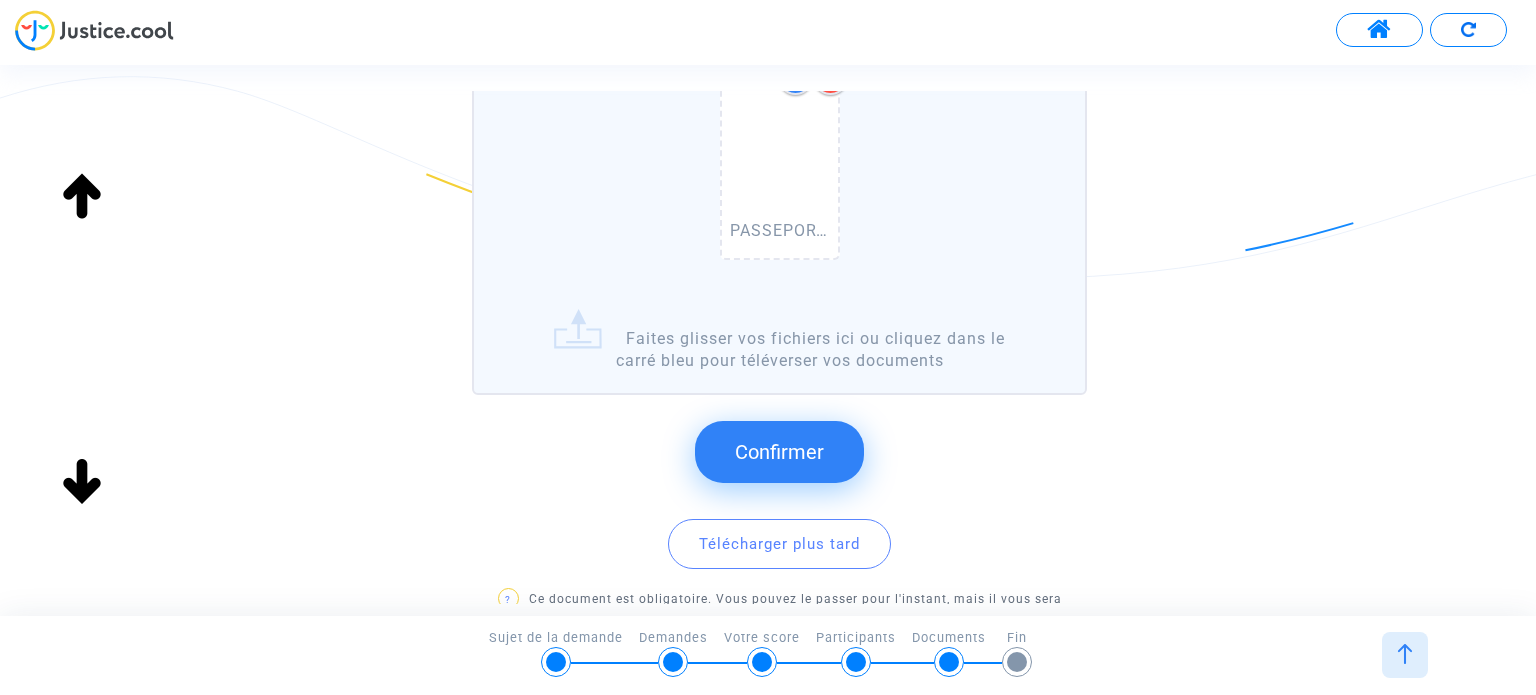 scroll, scrollTop: 298, scrollLeft: 0, axis: vertical 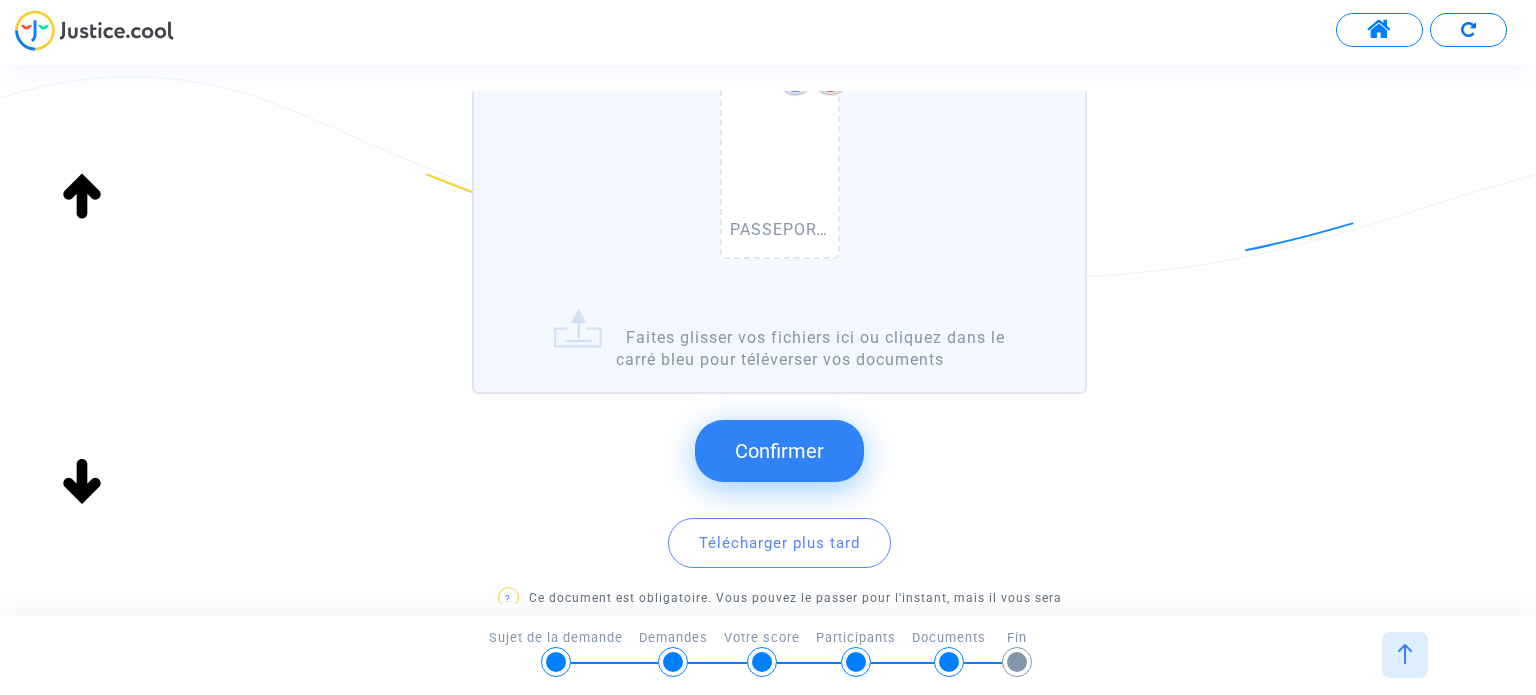 click on "Confirmer" 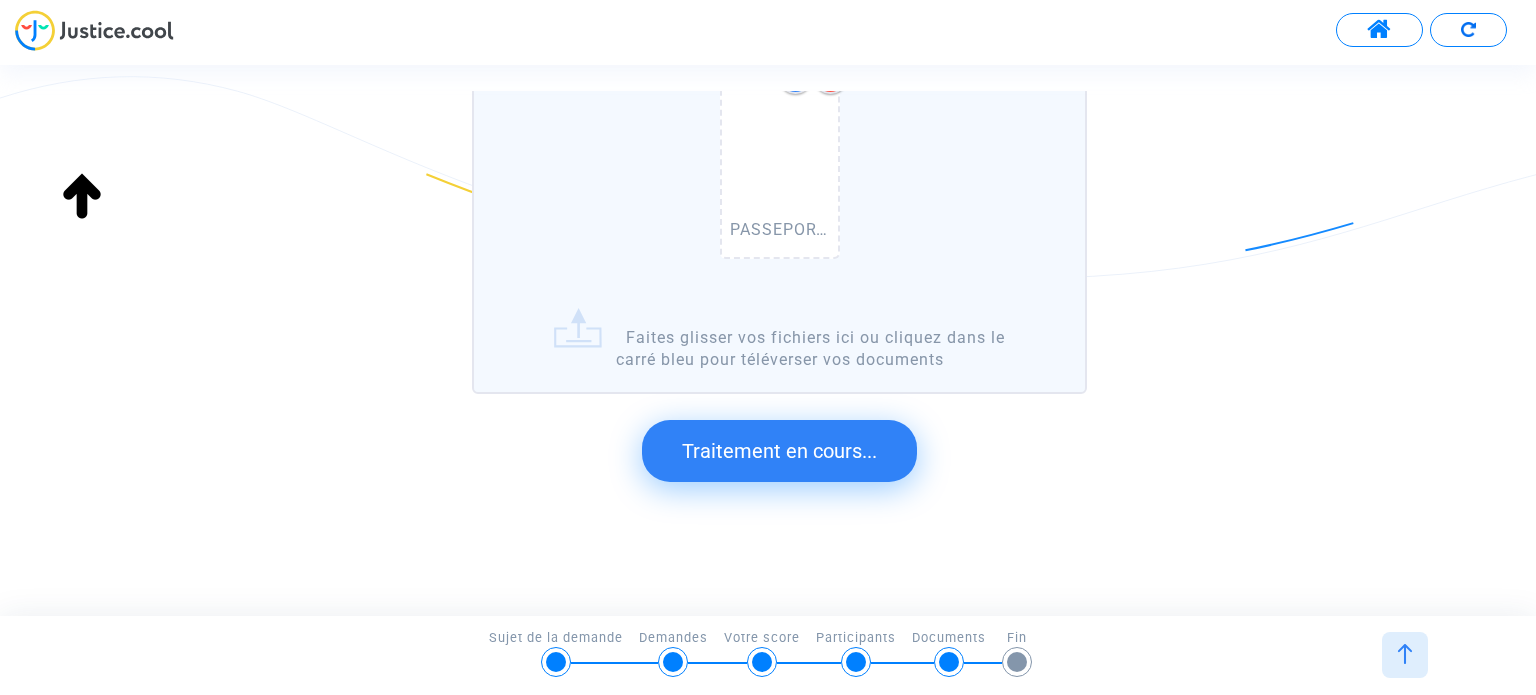 scroll, scrollTop: 0, scrollLeft: 0, axis: both 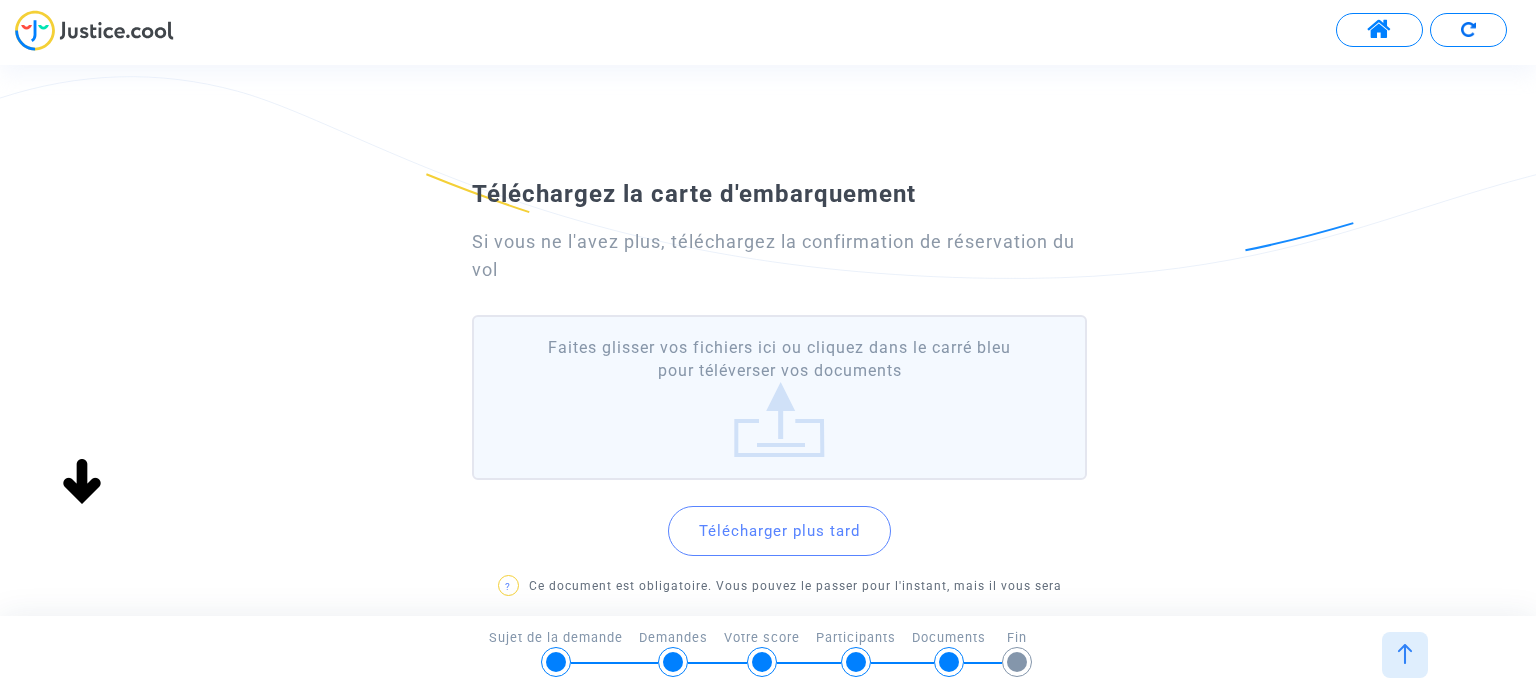 click on "Faites glisser vos fichiers ici ou cliquez dans le carré bleu pour téléverser vos documents" 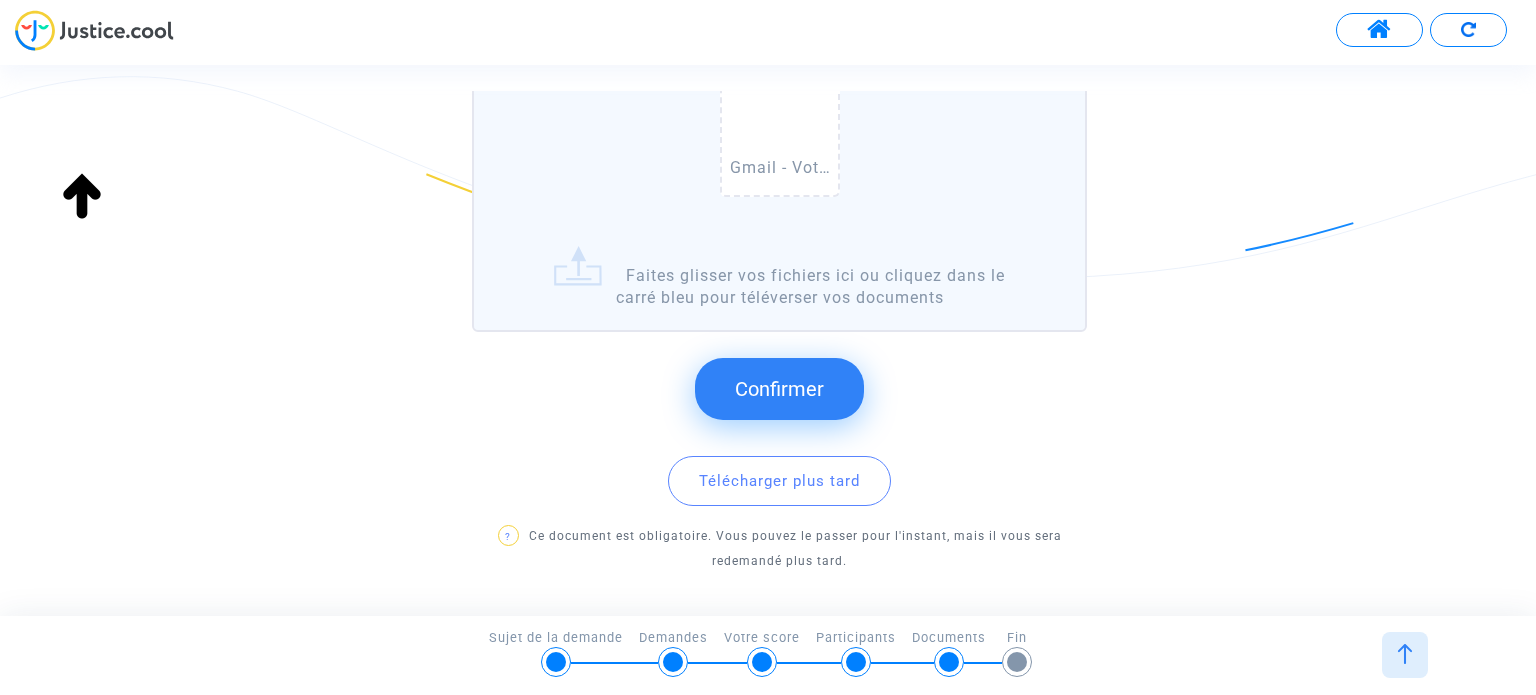 click on "Confirmer" 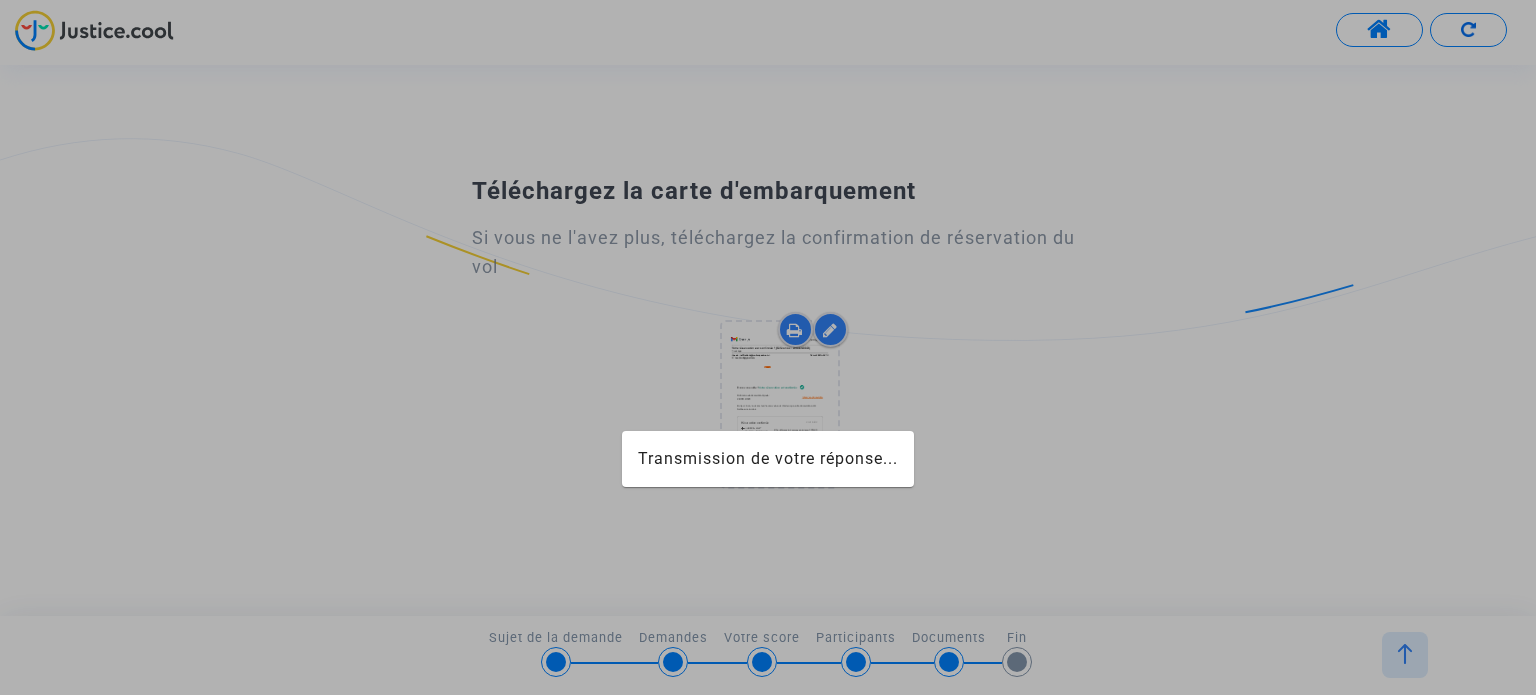 scroll, scrollTop: 0, scrollLeft: 0, axis: both 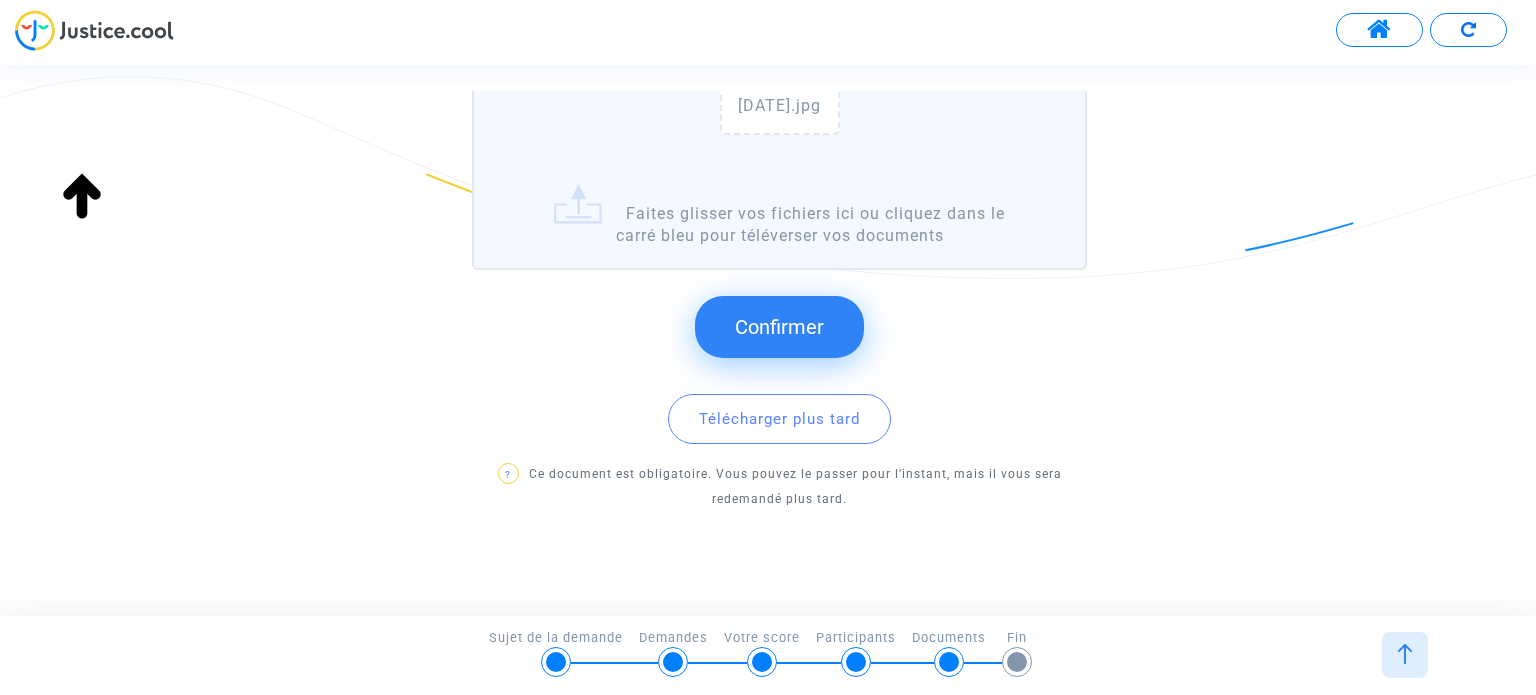 click on "Confirmer" 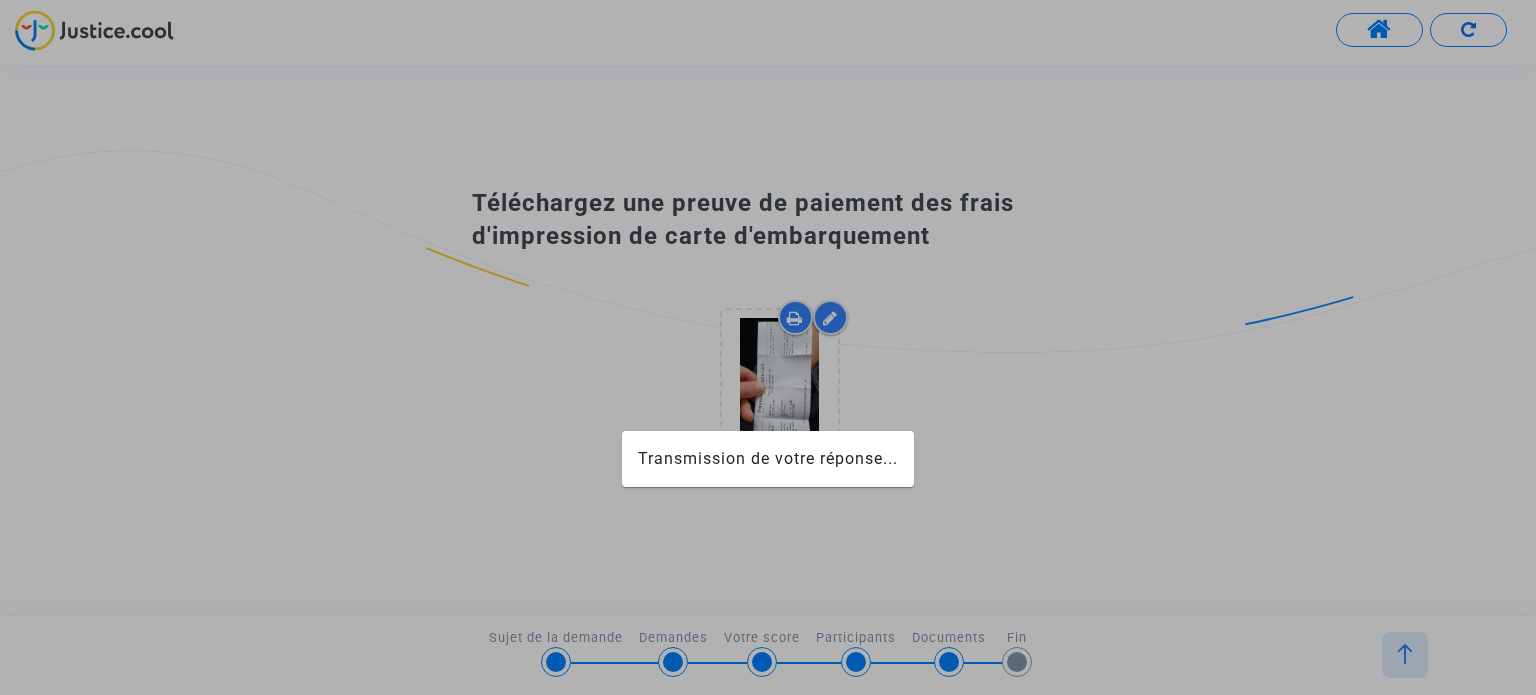 scroll, scrollTop: 0, scrollLeft: 0, axis: both 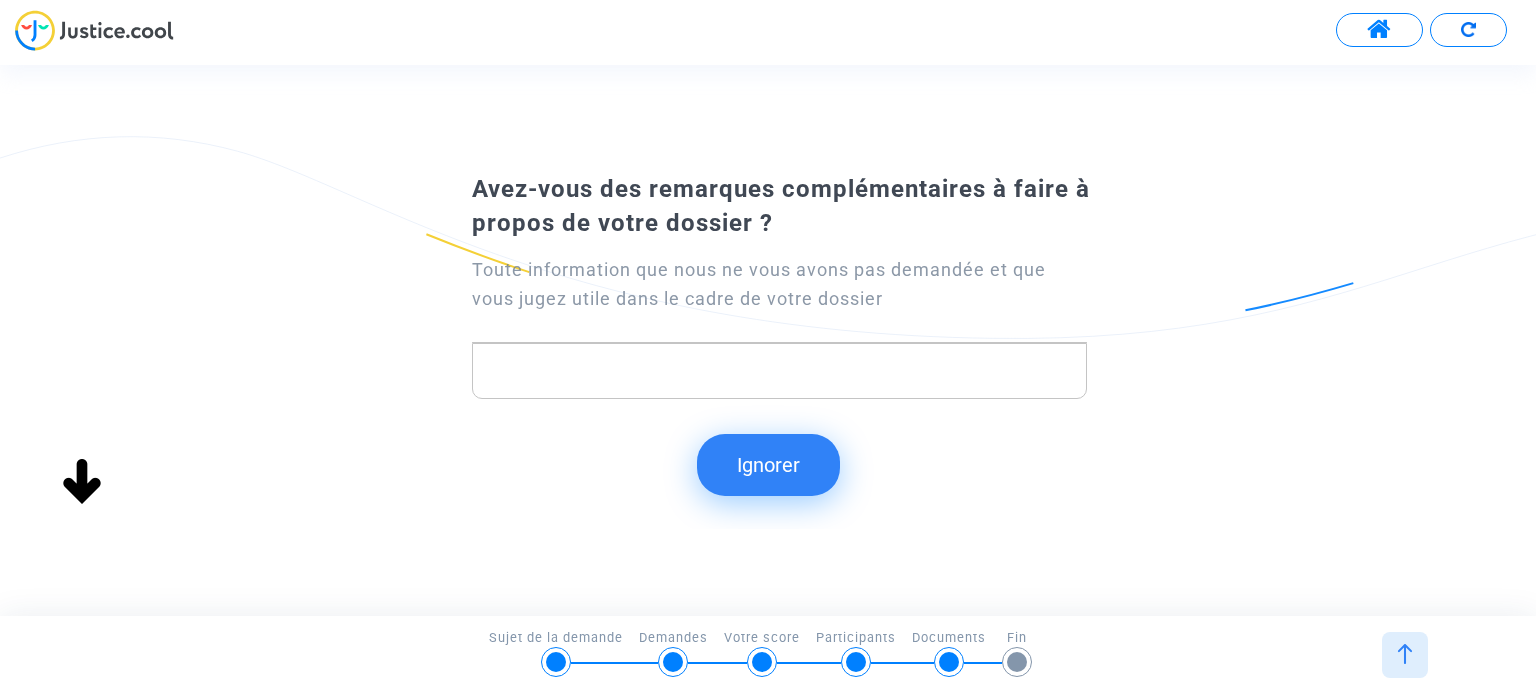 click on "Ignorer" 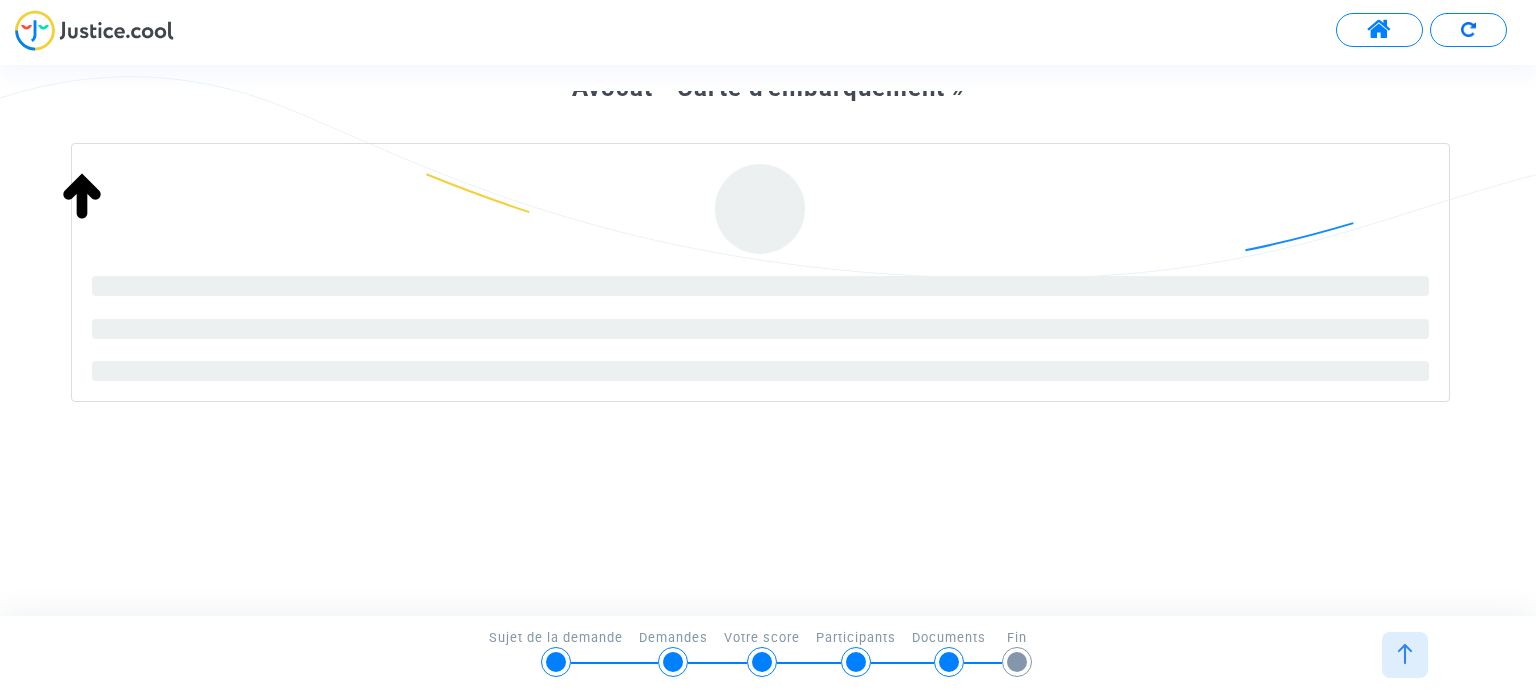 scroll, scrollTop: 0, scrollLeft: 0, axis: both 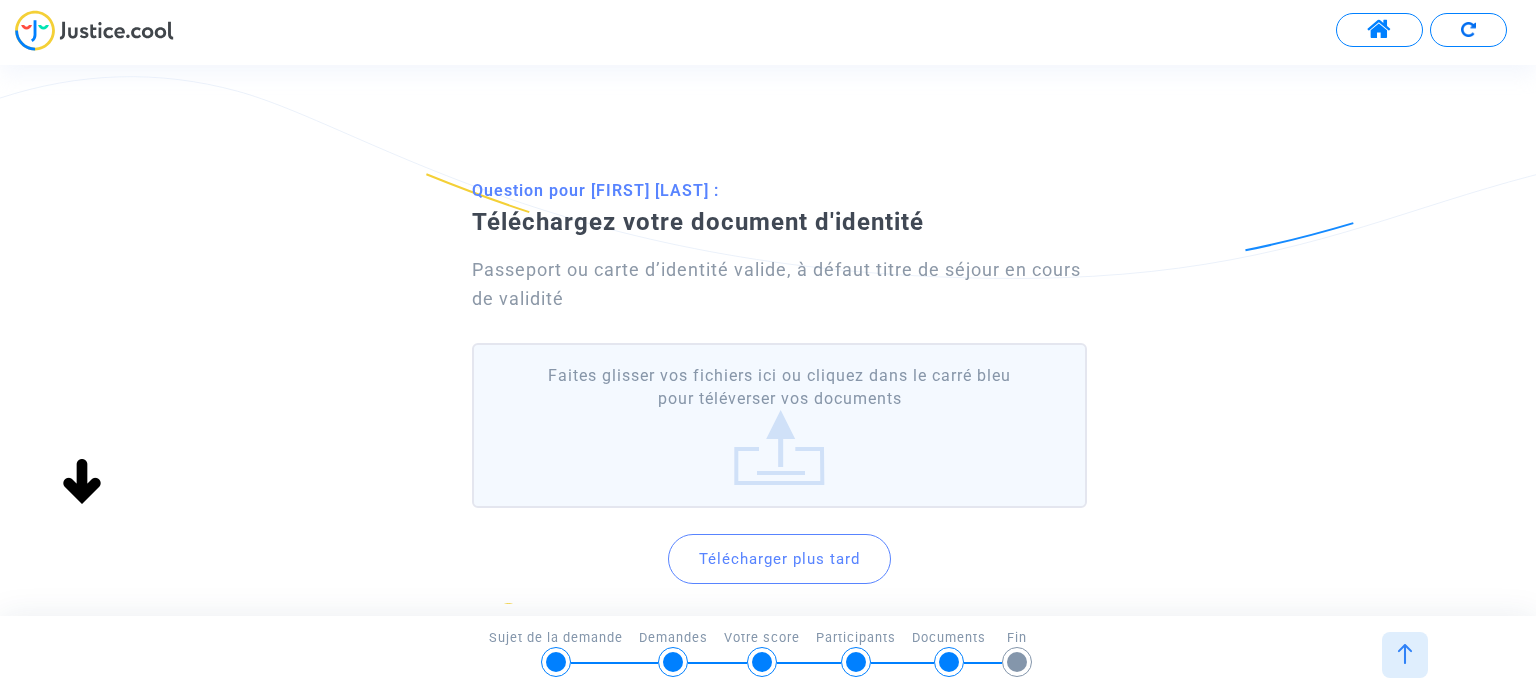 click on "Télécharger plus tard" 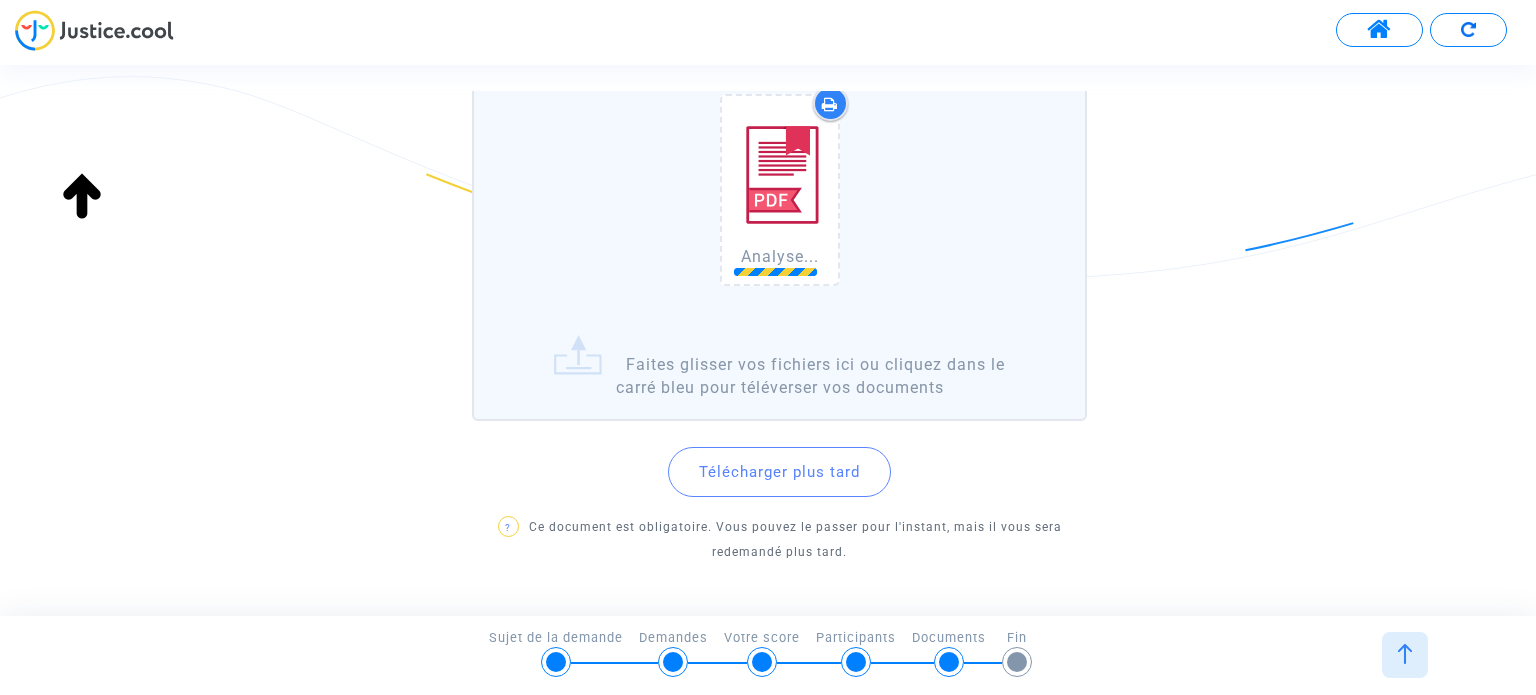 scroll, scrollTop: 300, scrollLeft: 0, axis: vertical 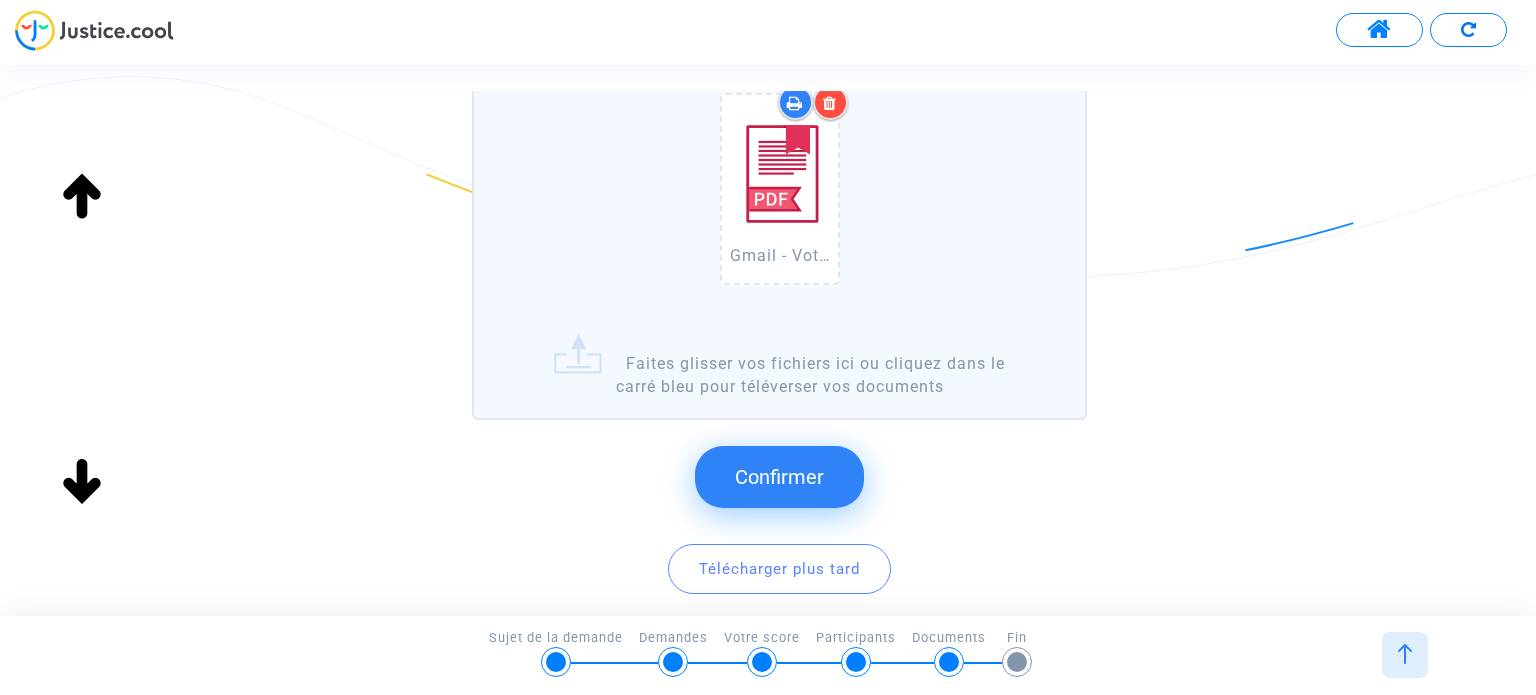 click on "Confirmer" 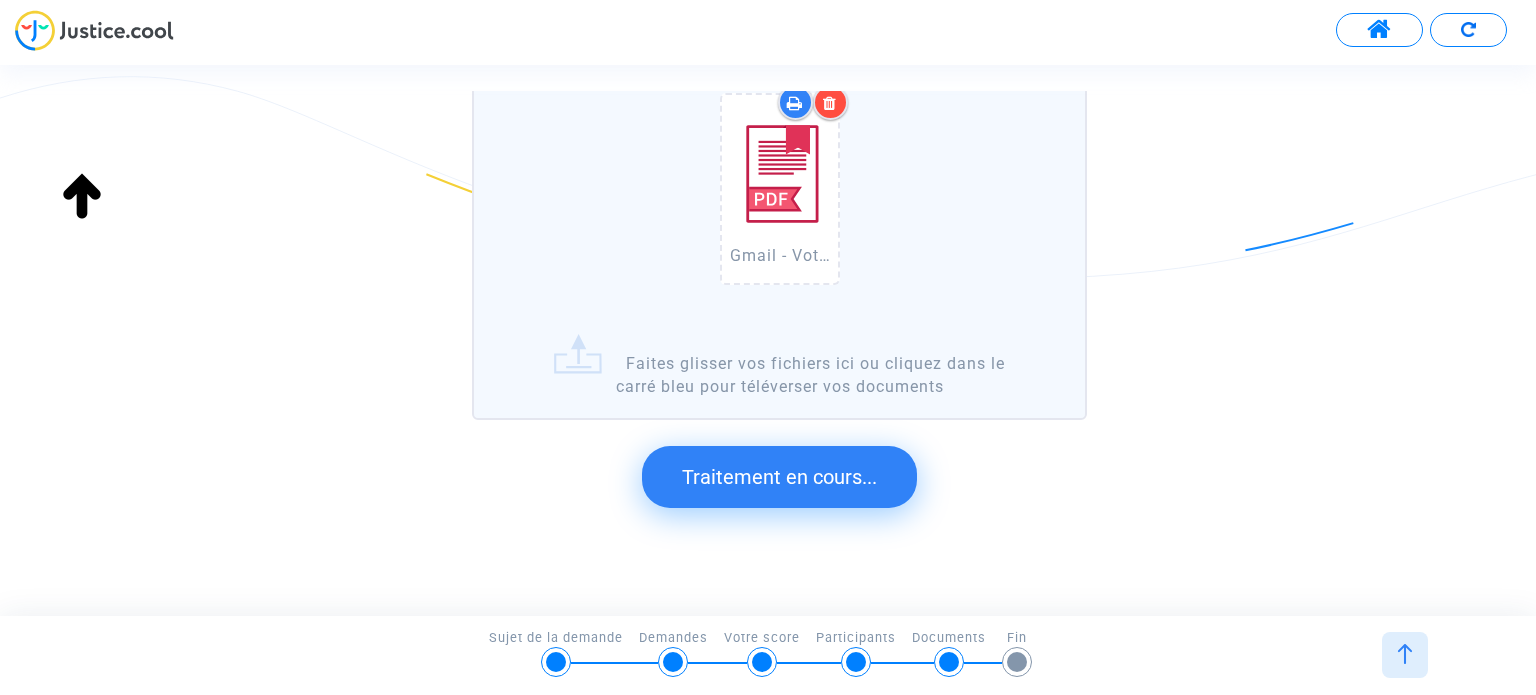 scroll, scrollTop: 0, scrollLeft: 0, axis: both 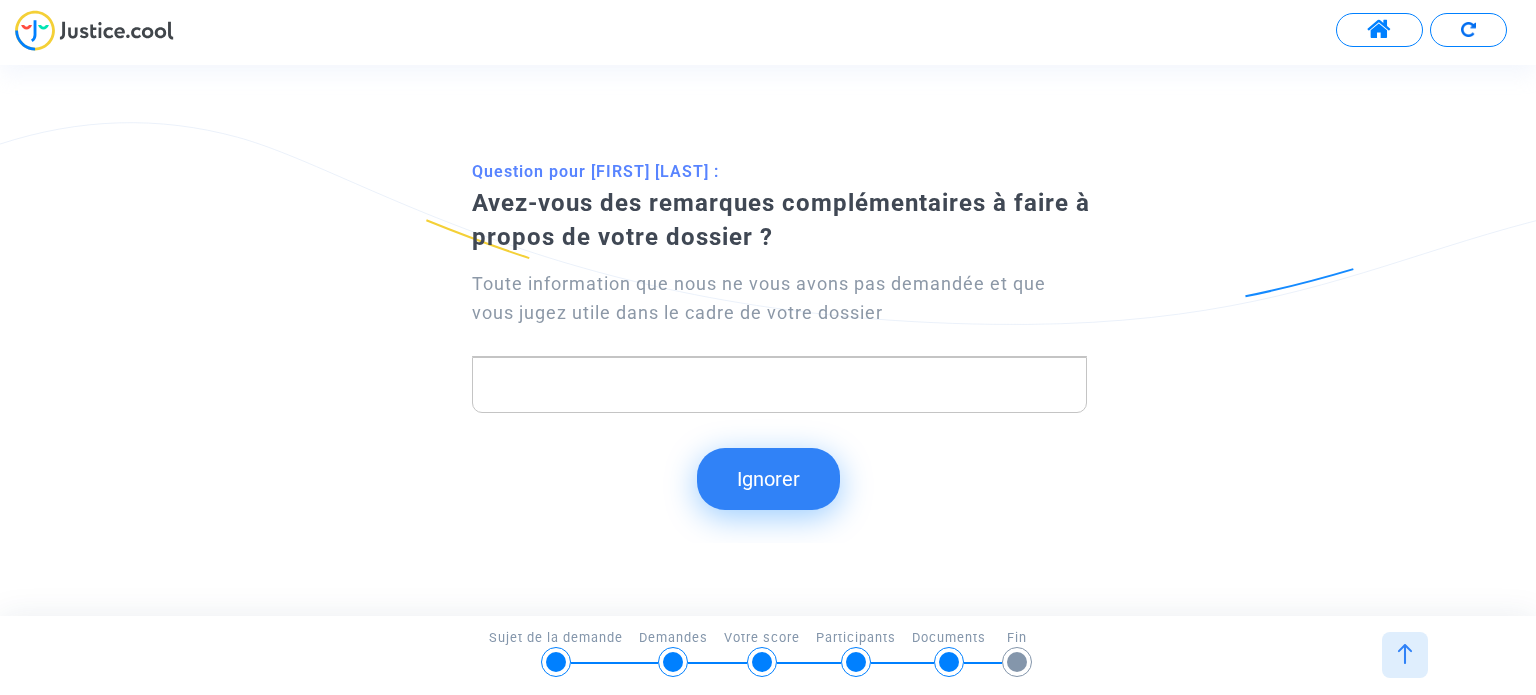 click on "Ignorer" 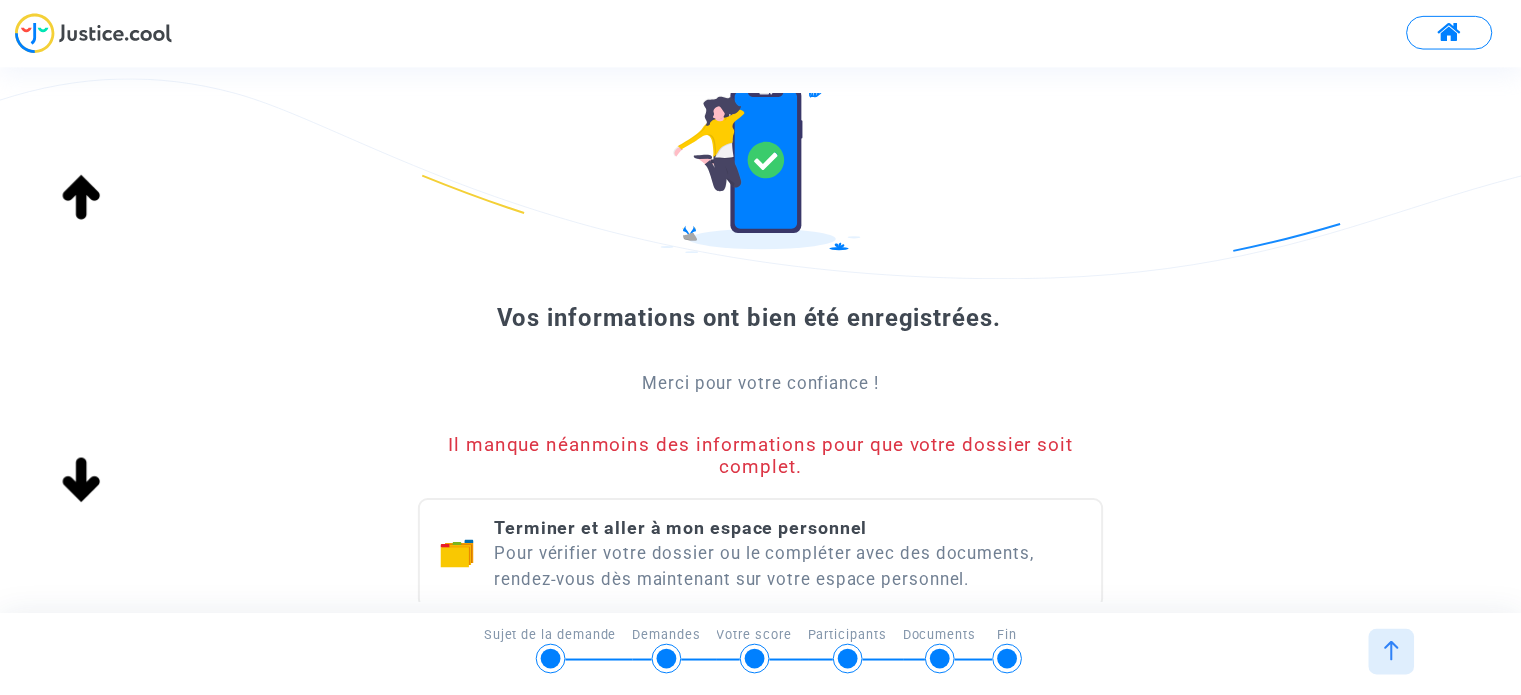 scroll, scrollTop: 245, scrollLeft: 0, axis: vertical 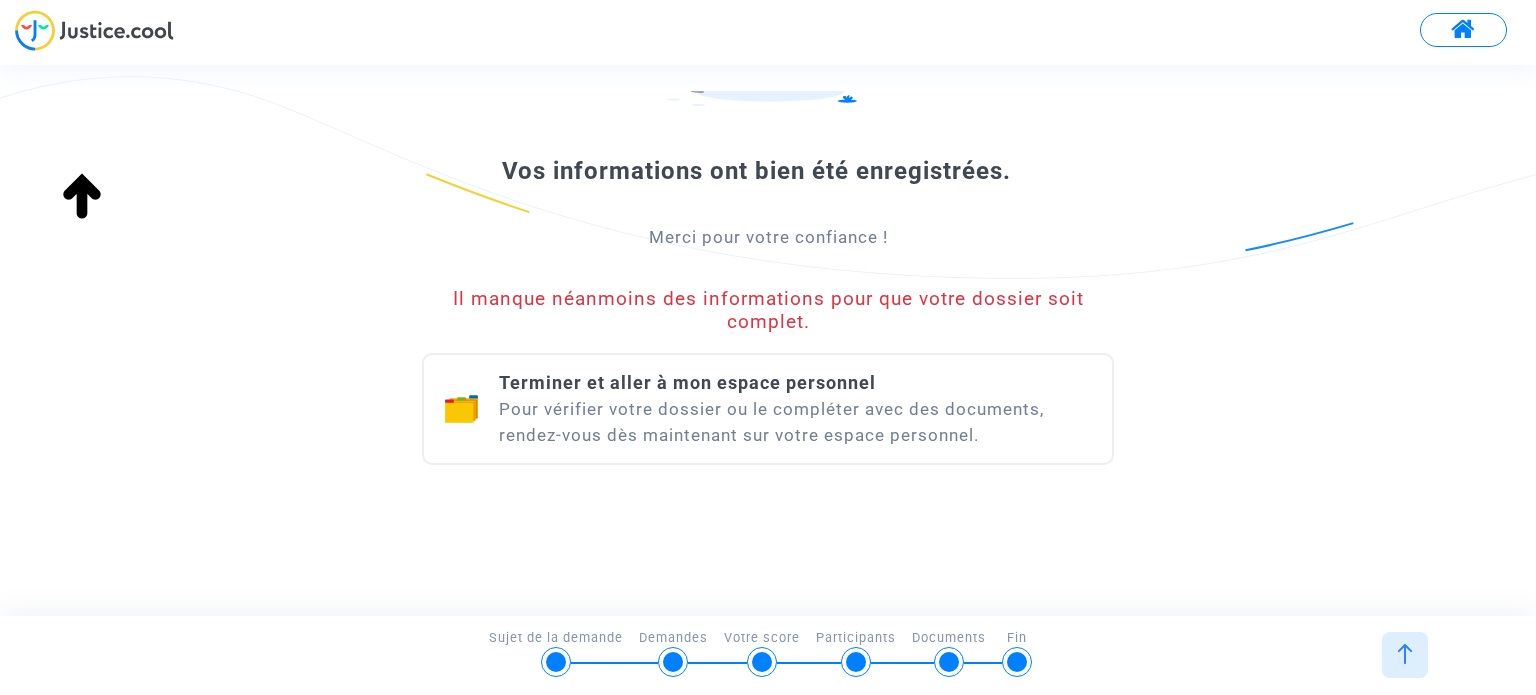 click on "Terminer et aller à mon espace personnel  Pour vérifier votre dossier ou le compléter avec des documents, rendez-vous dès maintenant sur votre espace personnel." 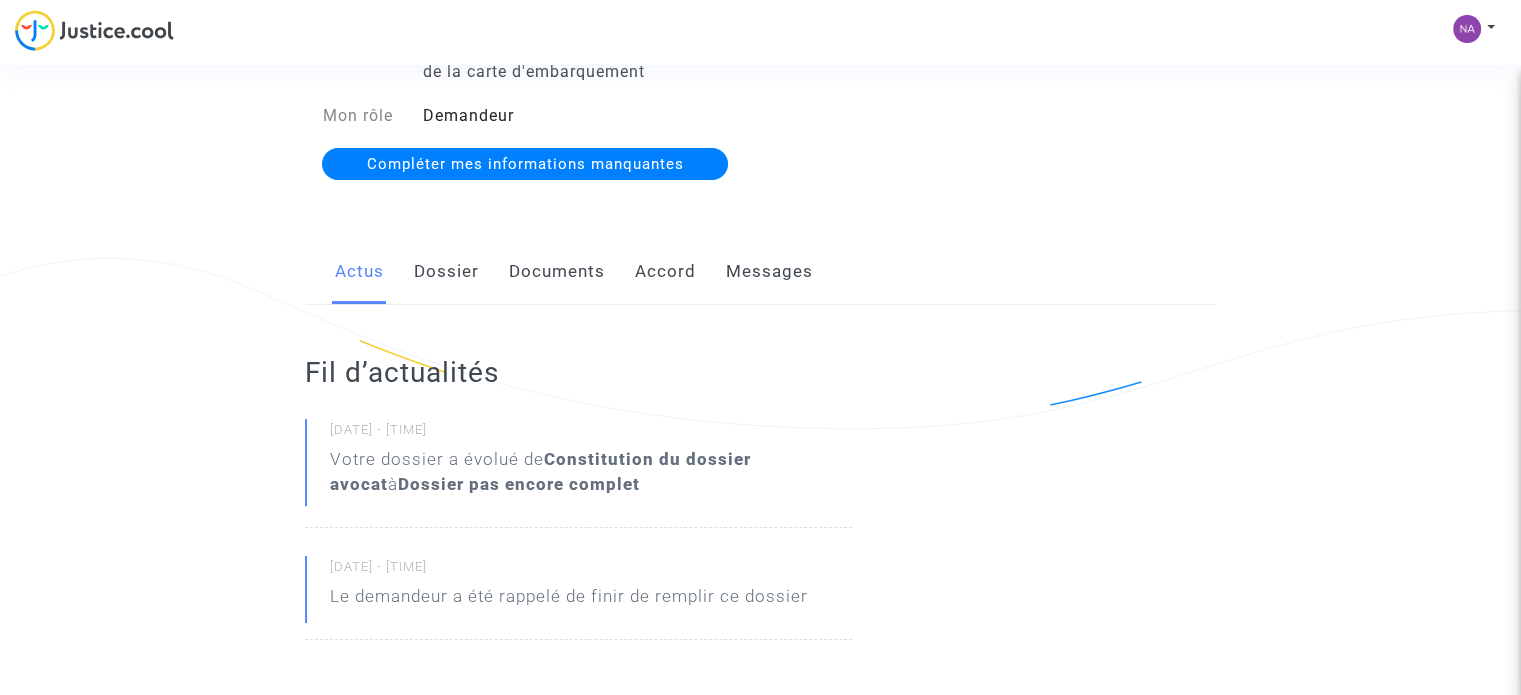 scroll, scrollTop: 196, scrollLeft: 0, axis: vertical 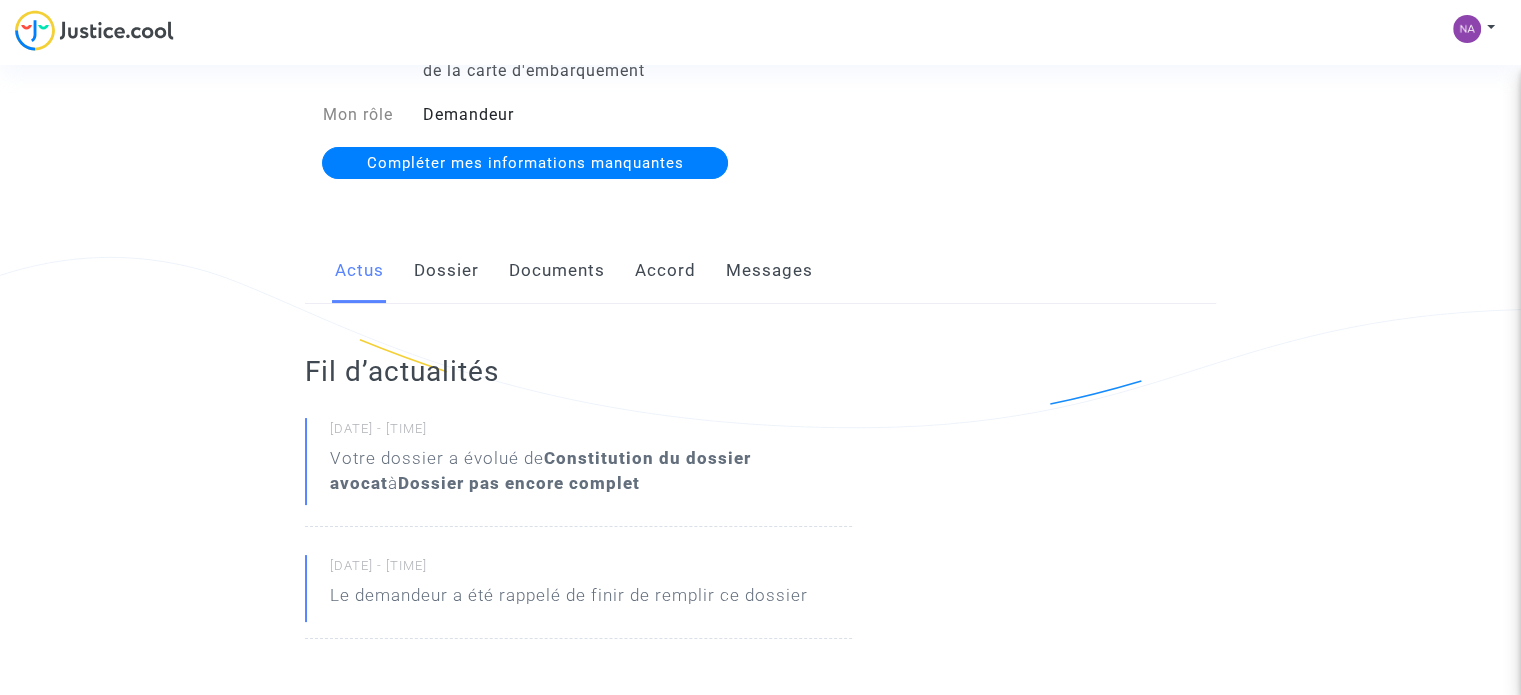 click on "Documents" 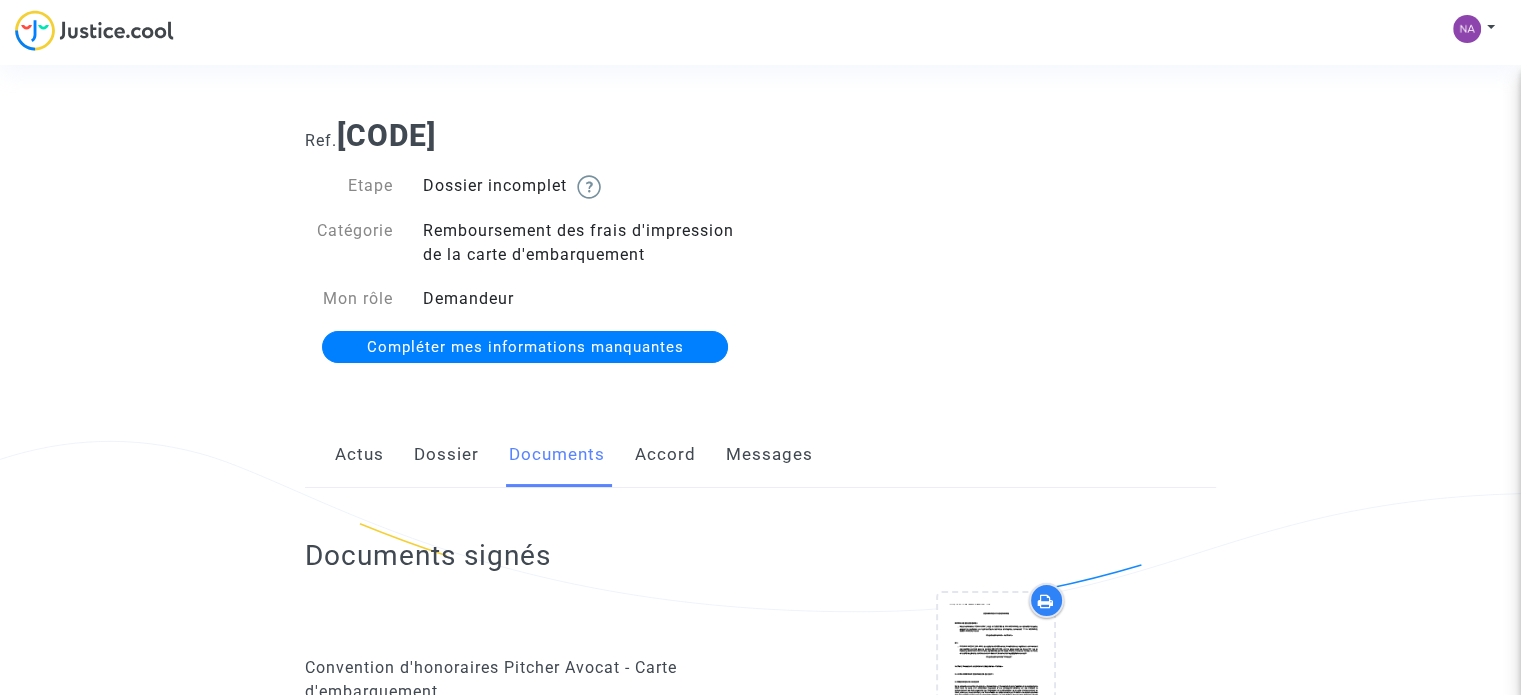 scroll, scrollTop: 0, scrollLeft: 0, axis: both 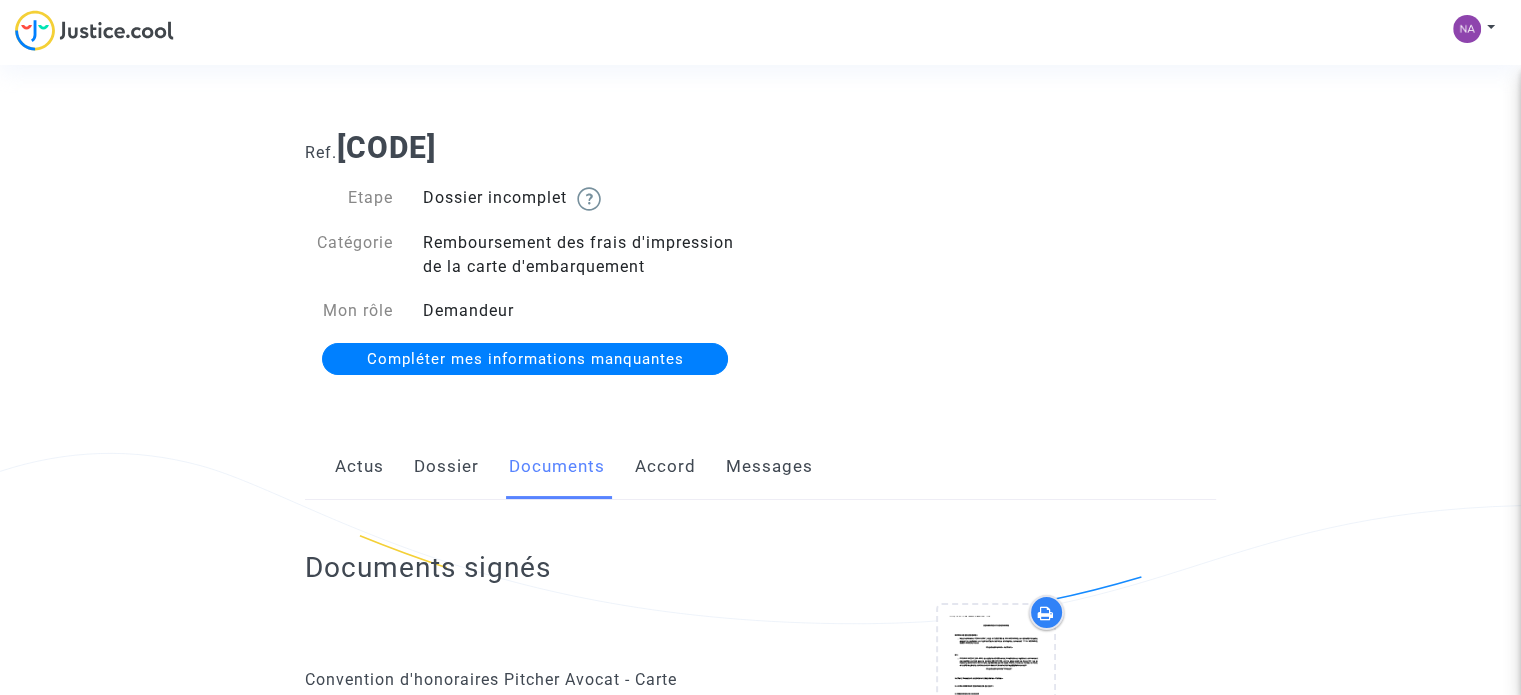 click on "Accord" 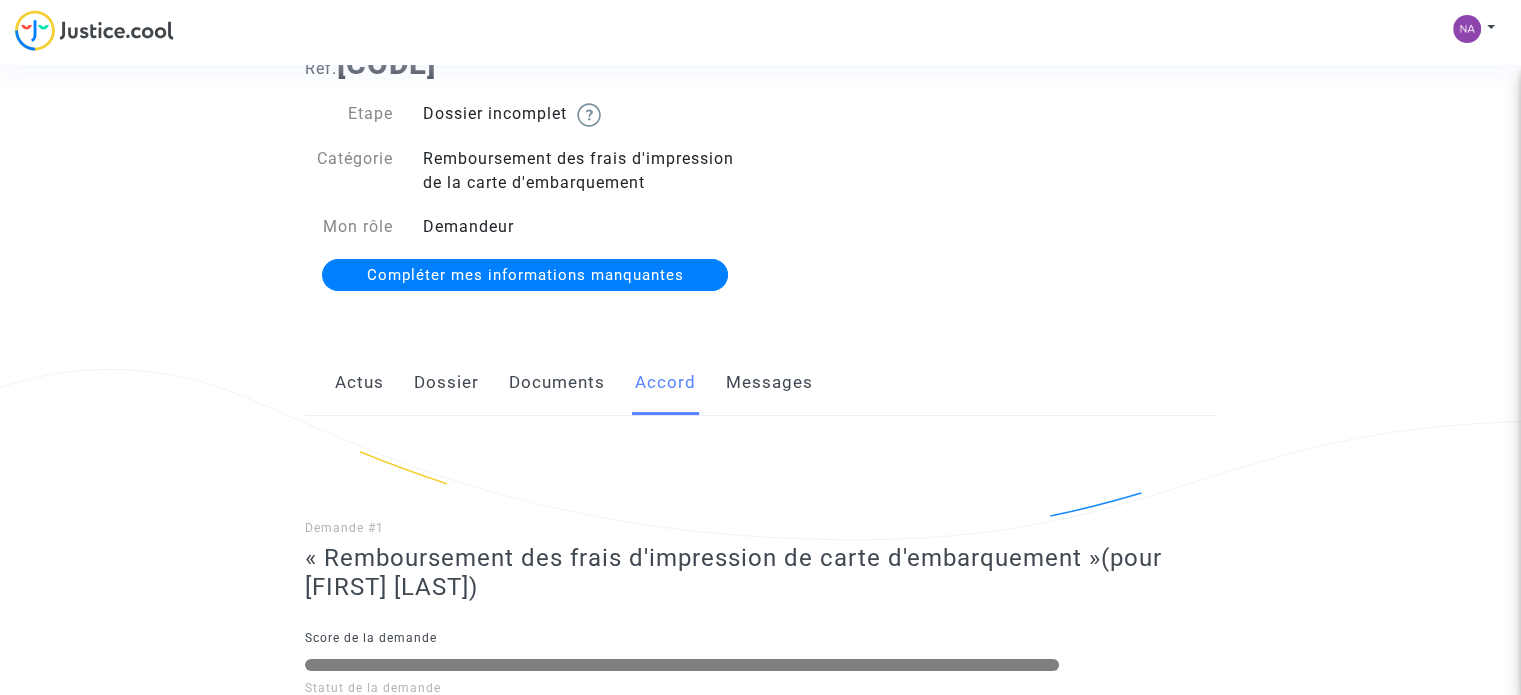scroll, scrollTop: 0, scrollLeft: 0, axis: both 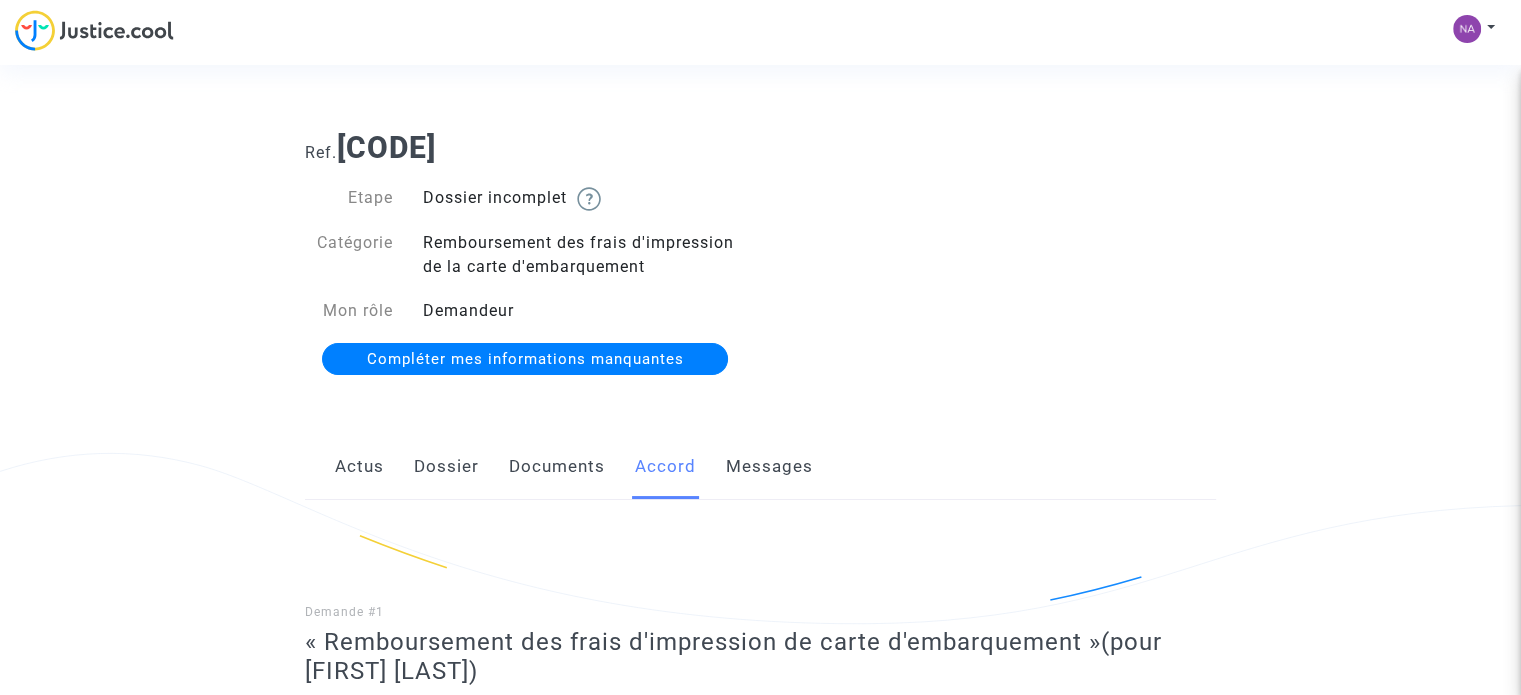 click on "Messages" 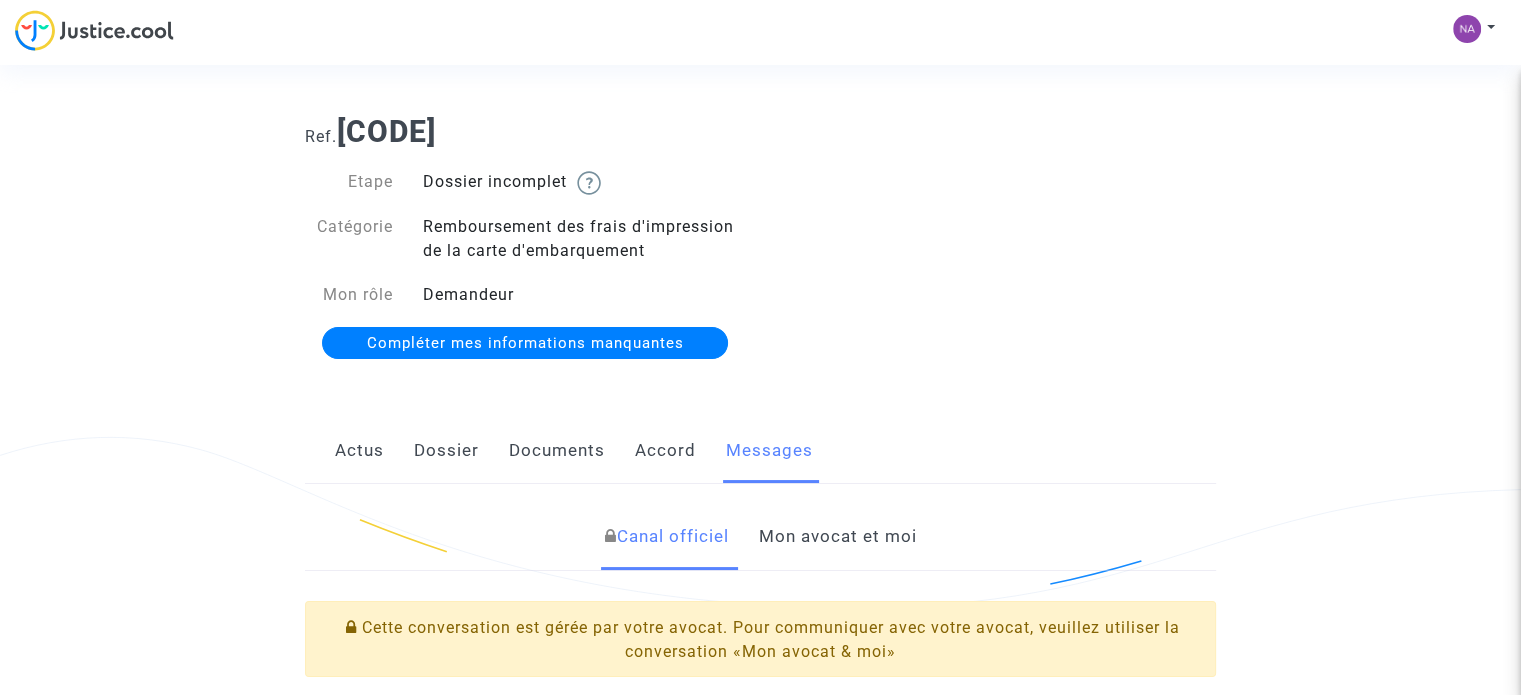 scroll, scrollTop: 0, scrollLeft: 0, axis: both 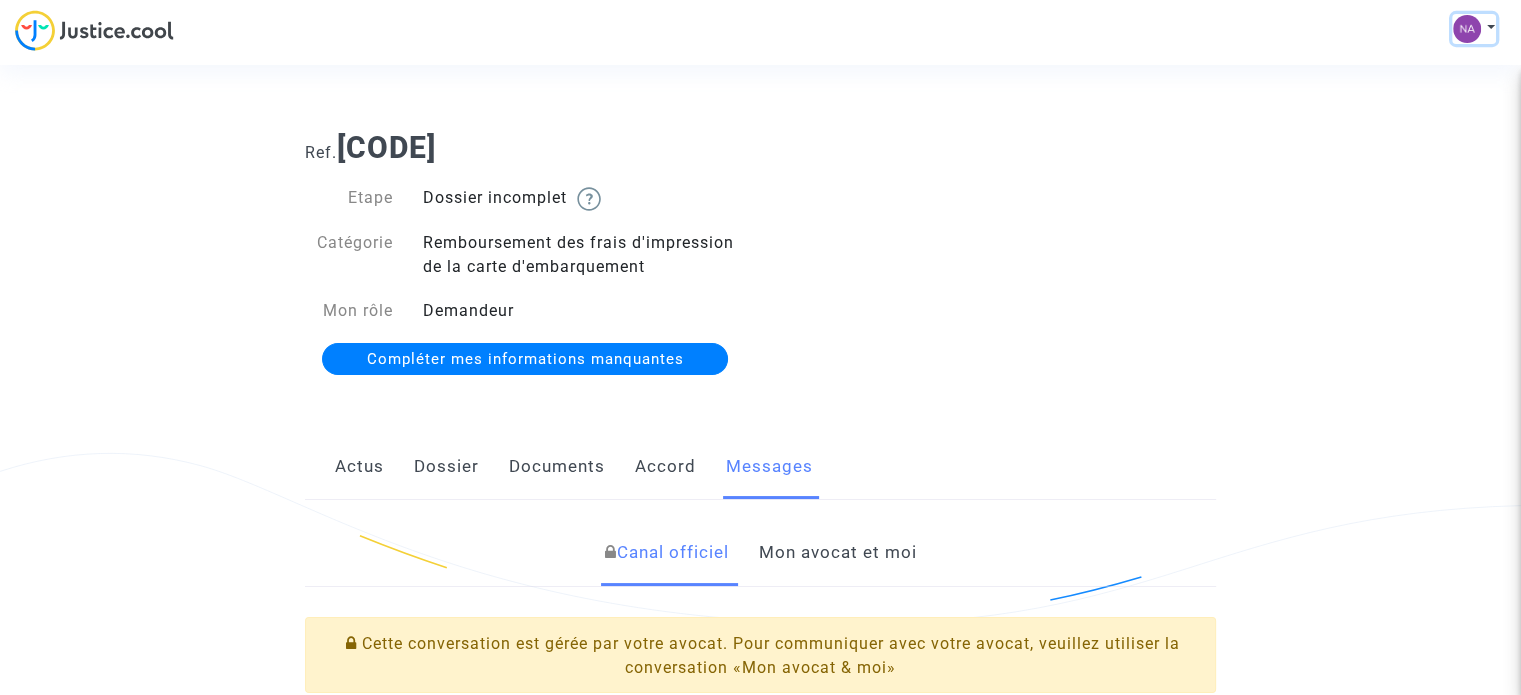 click at bounding box center [1474, 29] 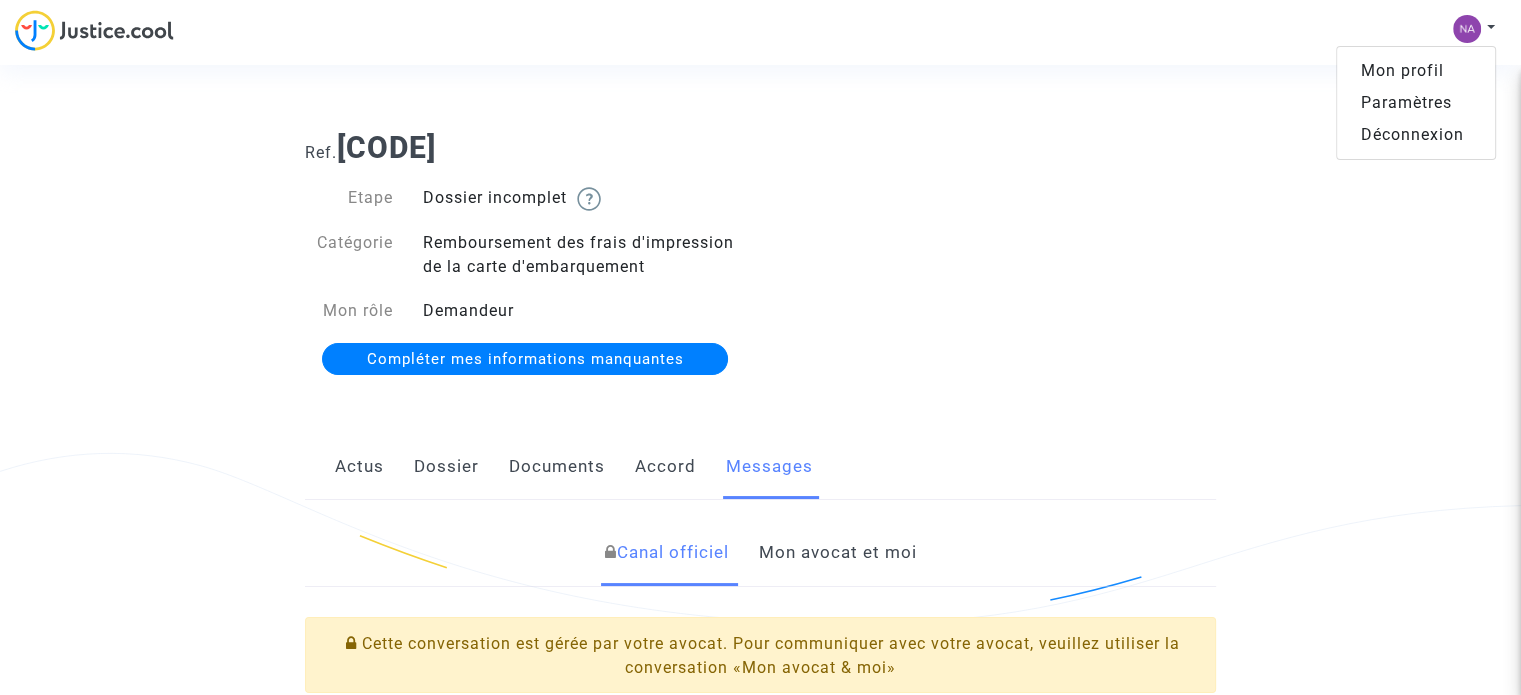 click on "Déconnexion" at bounding box center [1416, 135] 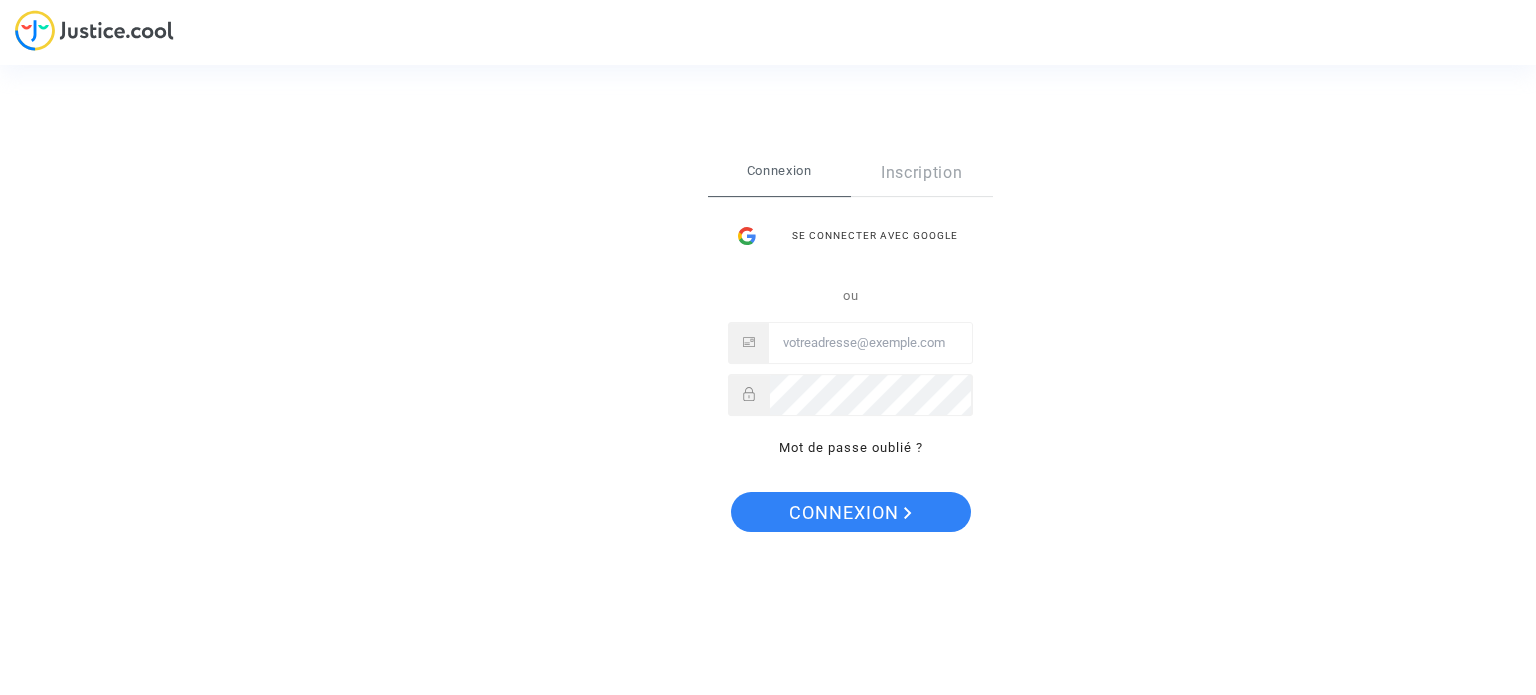 scroll, scrollTop: 0, scrollLeft: 0, axis: both 